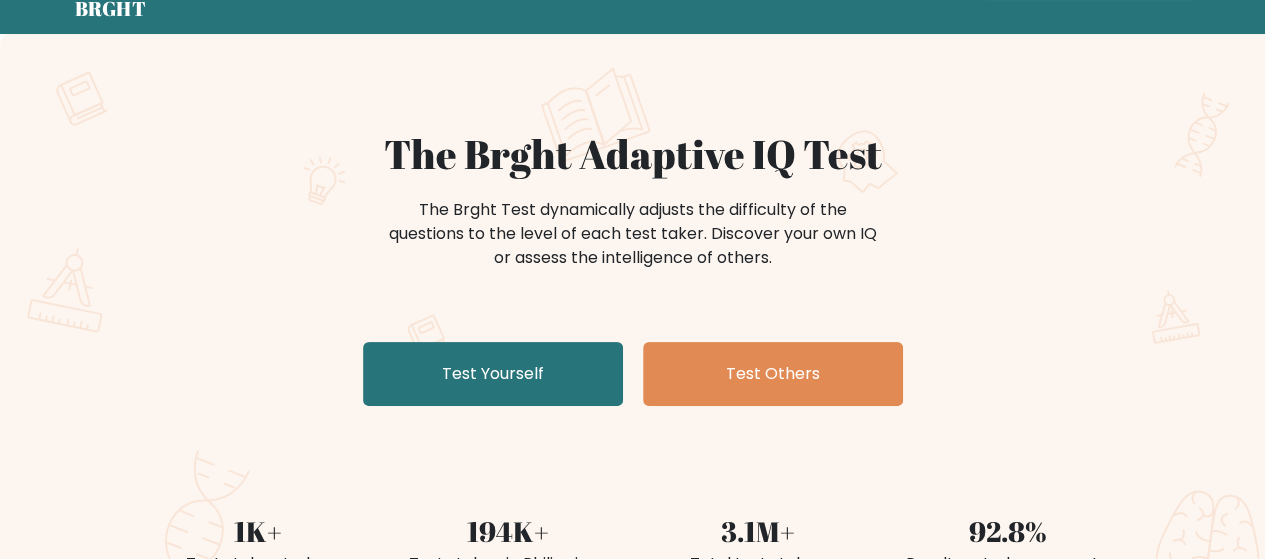 scroll, scrollTop: 100, scrollLeft: 0, axis: vertical 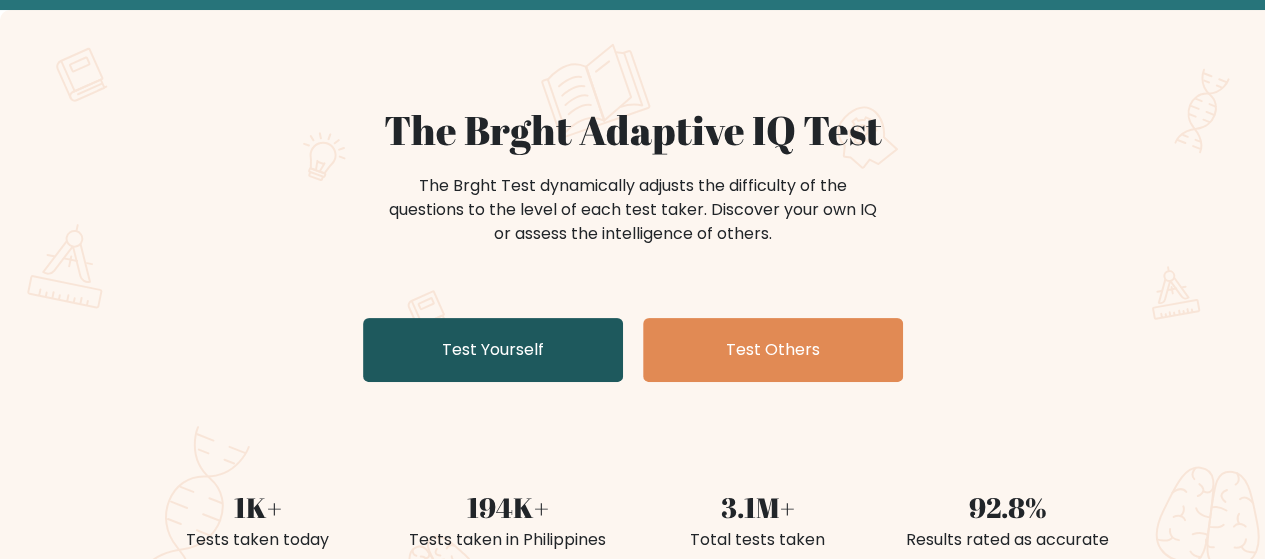 click on "Test Yourself" at bounding box center (493, 350) 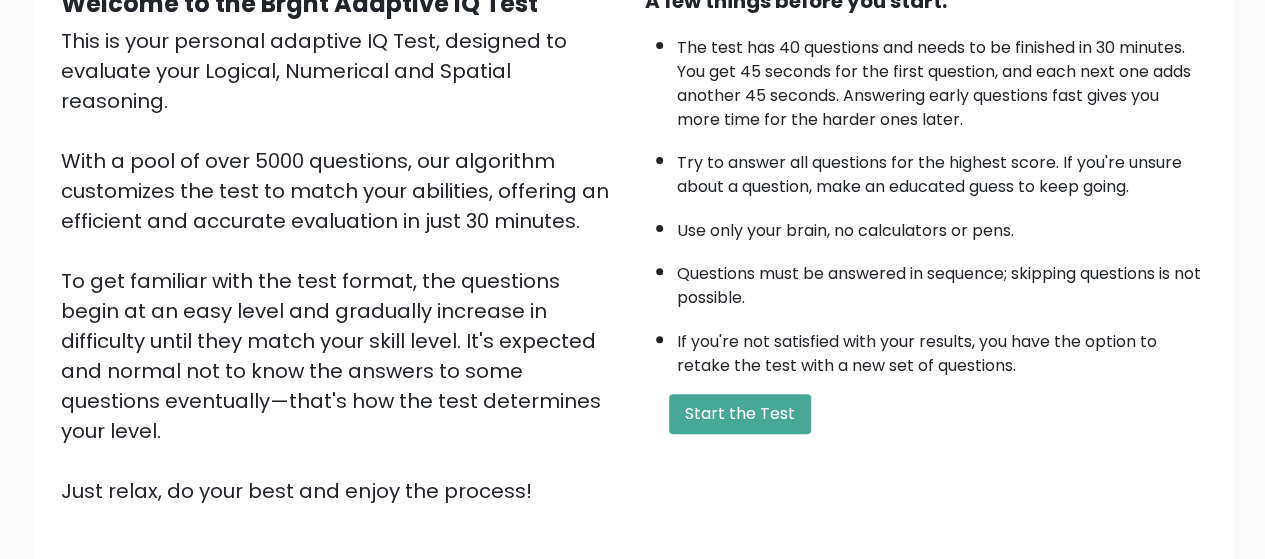 scroll, scrollTop: 266, scrollLeft: 0, axis: vertical 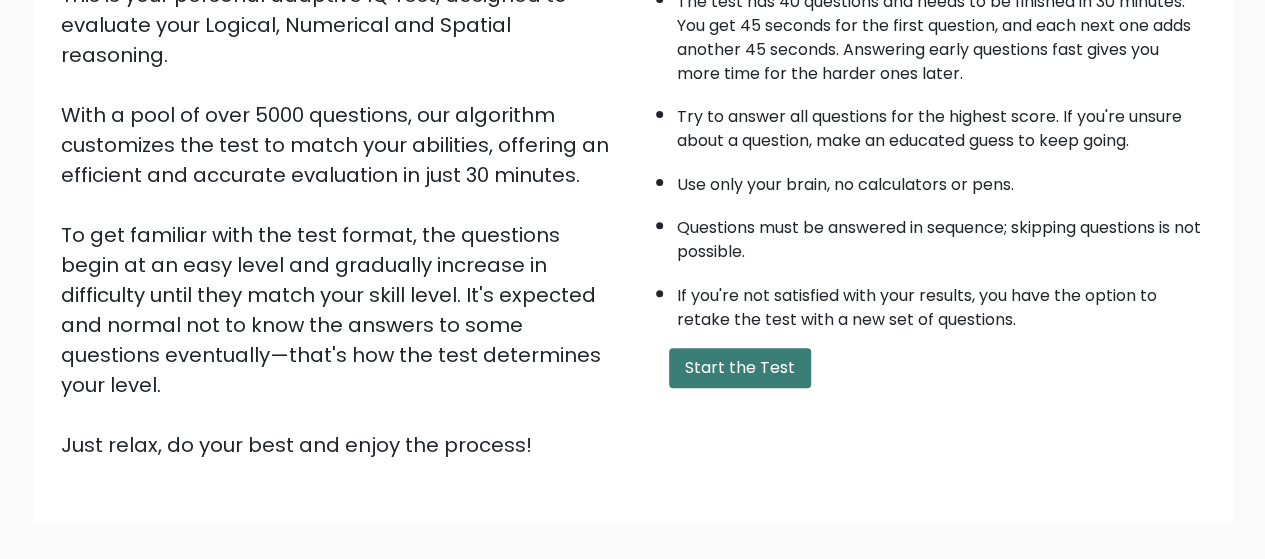 click on "Start the Test" at bounding box center (740, 368) 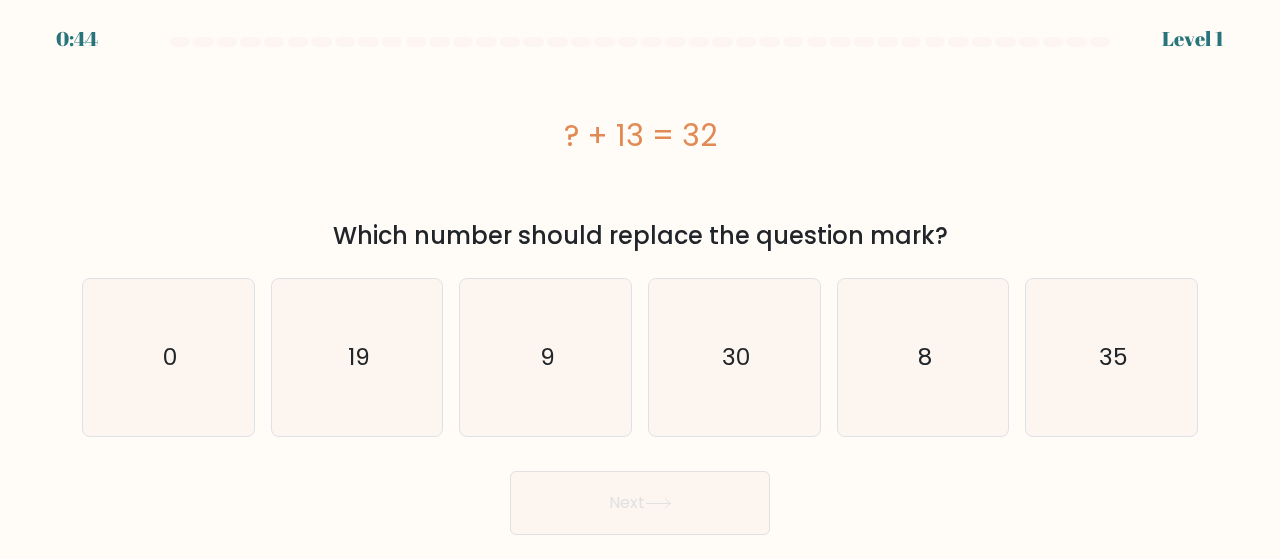scroll, scrollTop: 0, scrollLeft: 0, axis: both 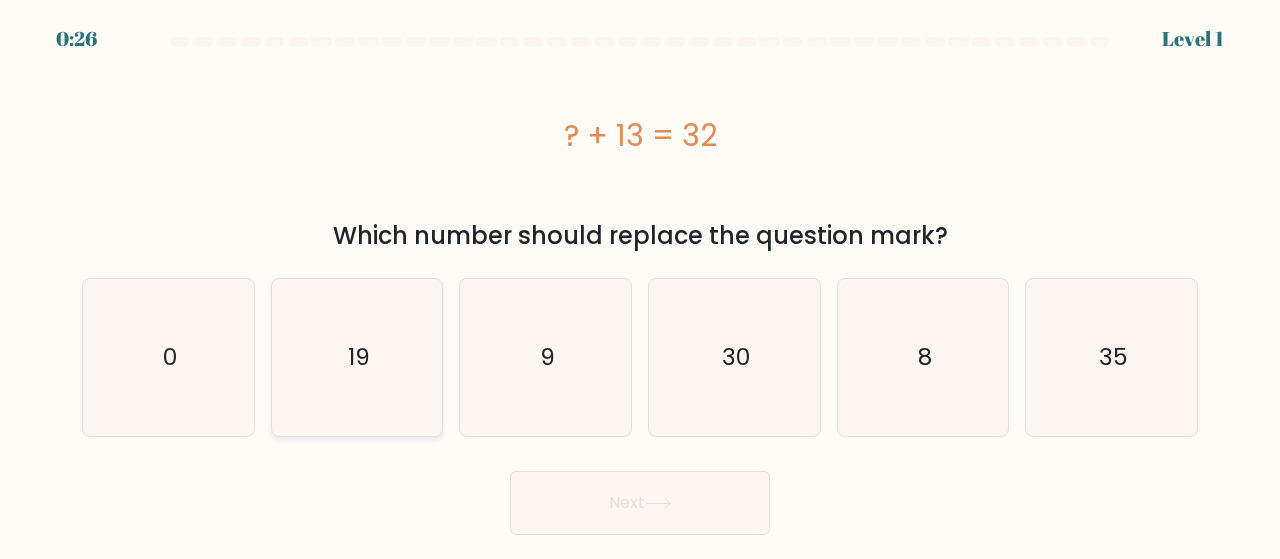 click on "19" at bounding box center (357, 357) 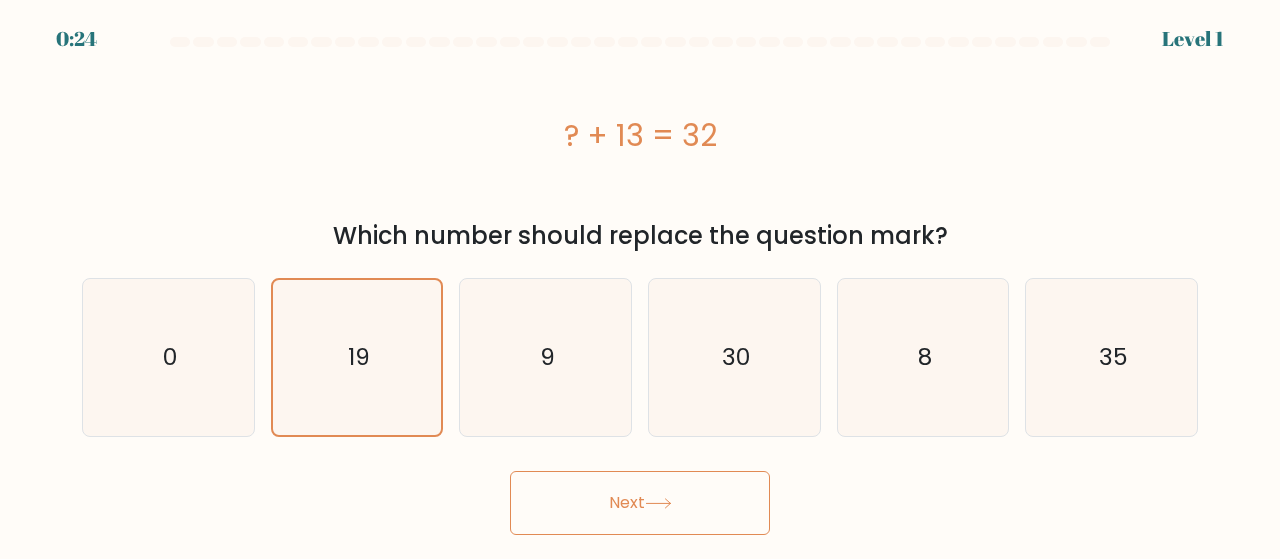 click on "Next" at bounding box center (640, 503) 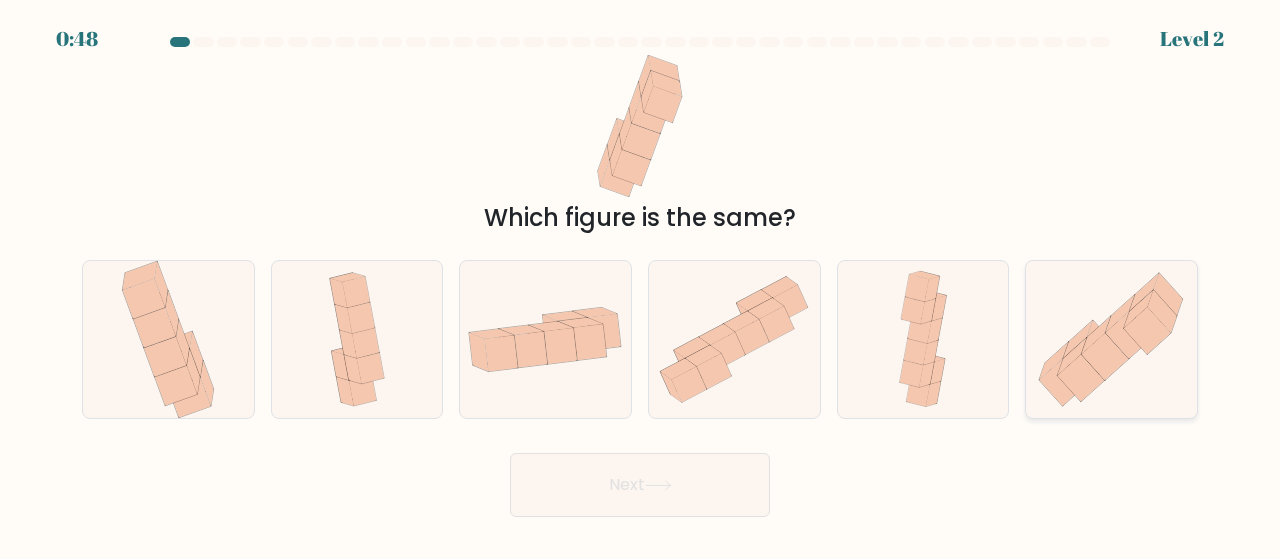 click at bounding box center [1078, 340] 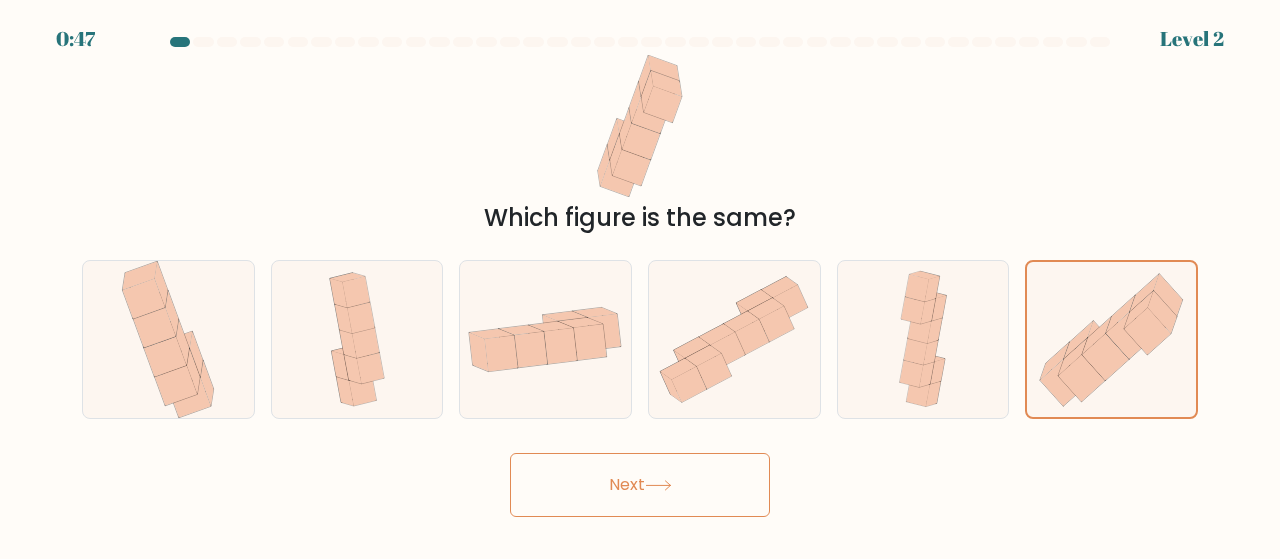 click on "Next" at bounding box center [640, 485] 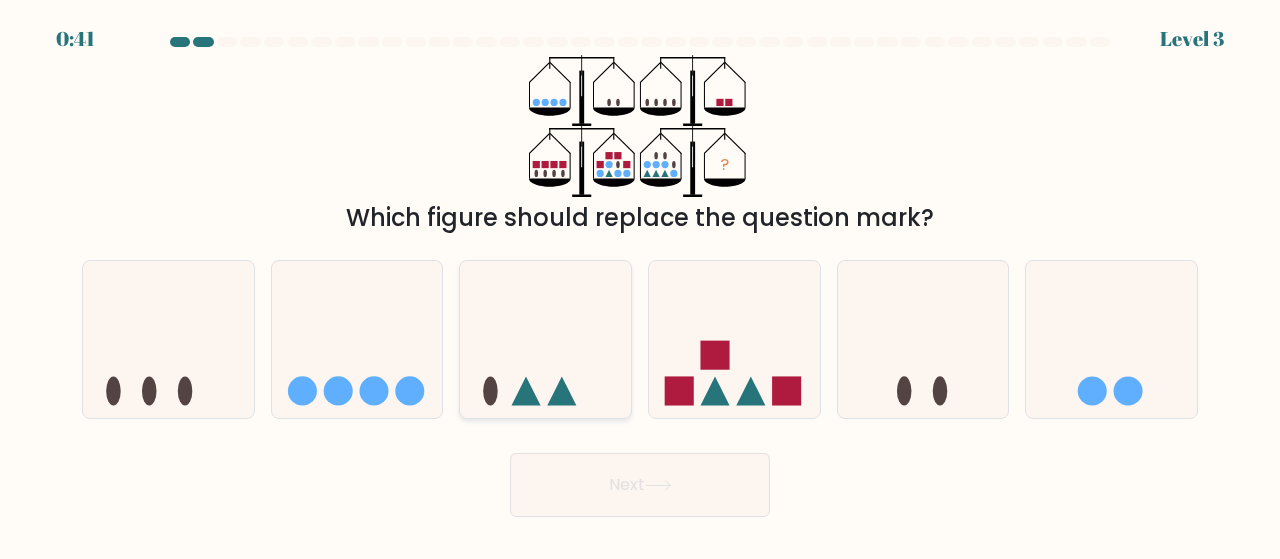 click at bounding box center [545, 339] 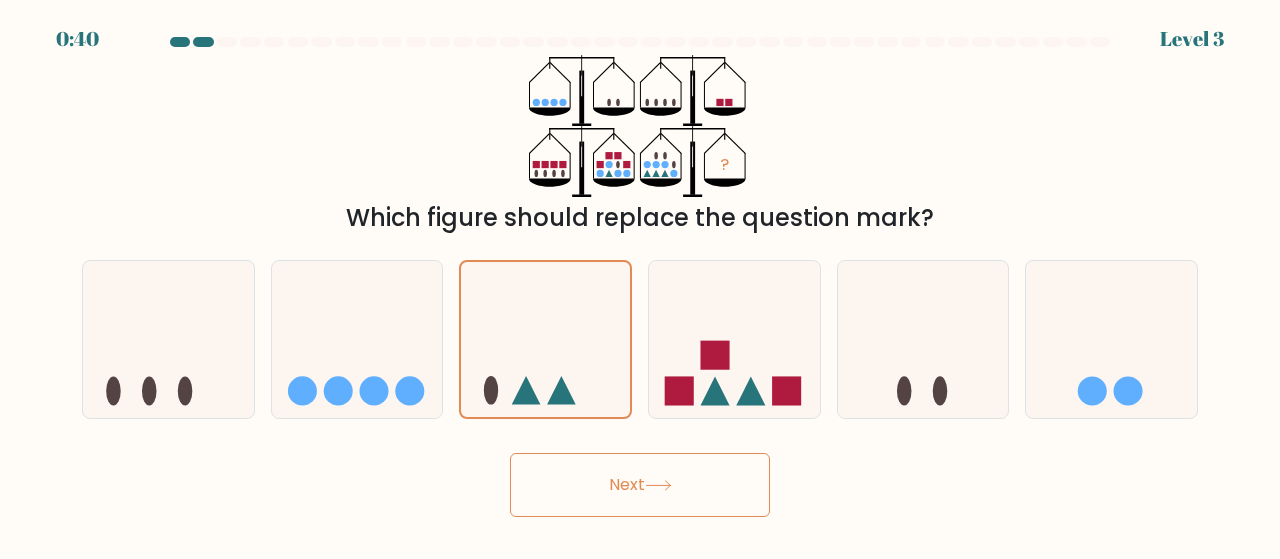 click on "Next" at bounding box center [640, 485] 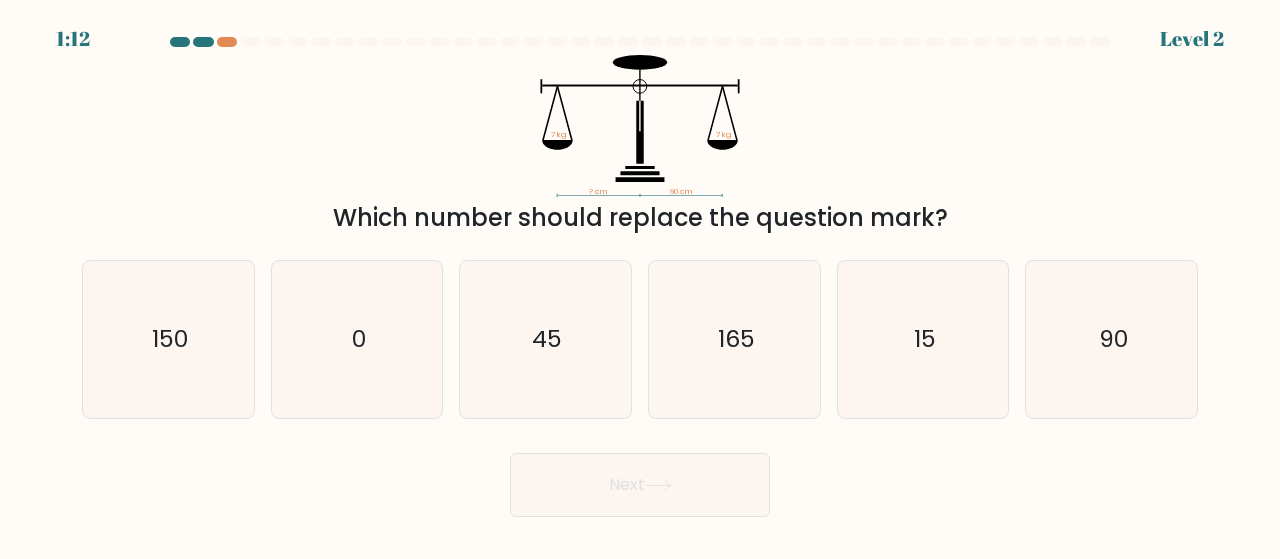 click at bounding box center [640, 277] 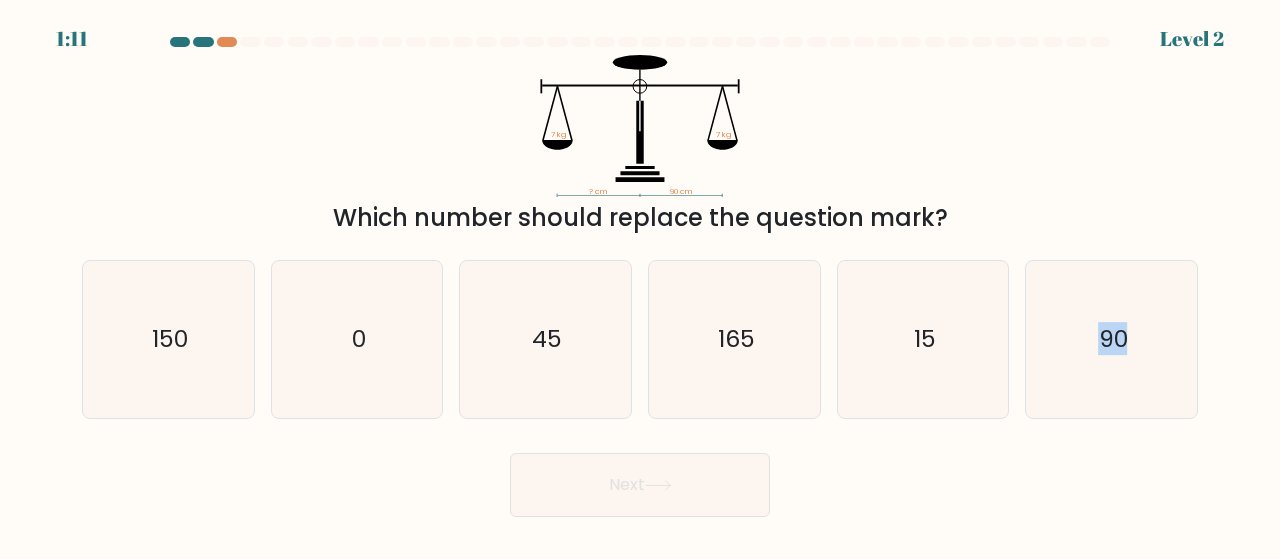 click at bounding box center (640, 277) 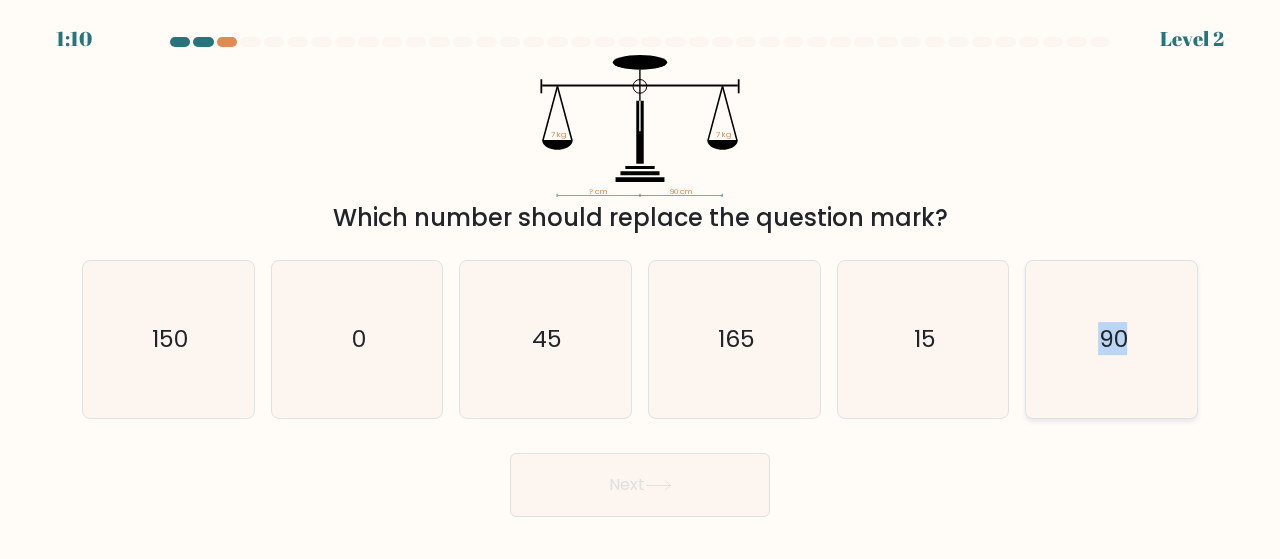 click on "90" at bounding box center (1111, 339) 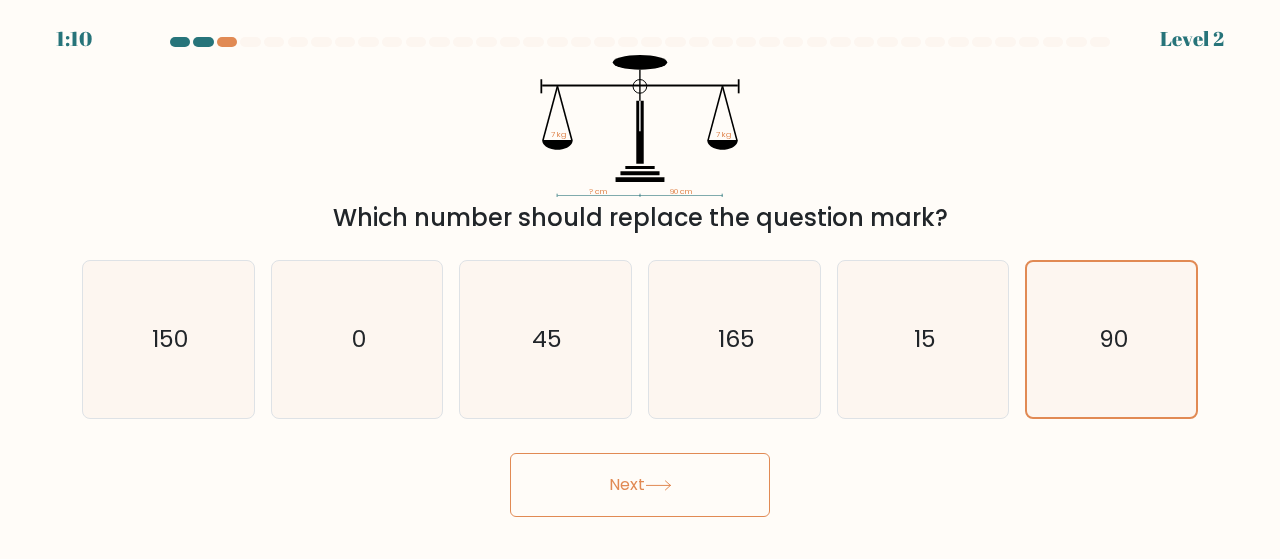 click on "Next" at bounding box center (640, 485) 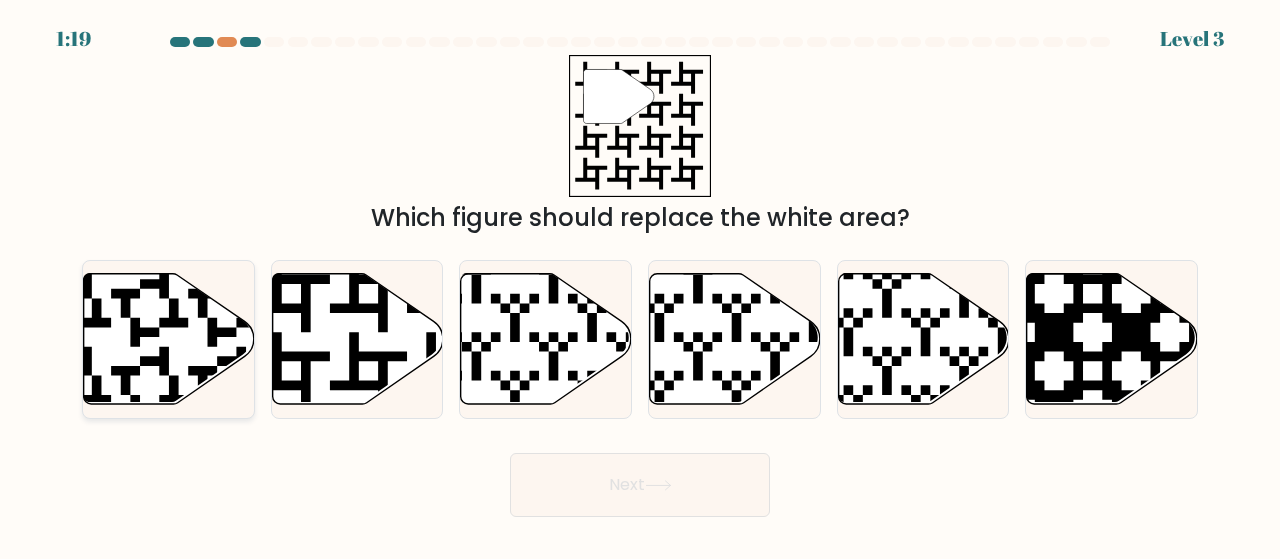 click at bounding box center [111, 270] 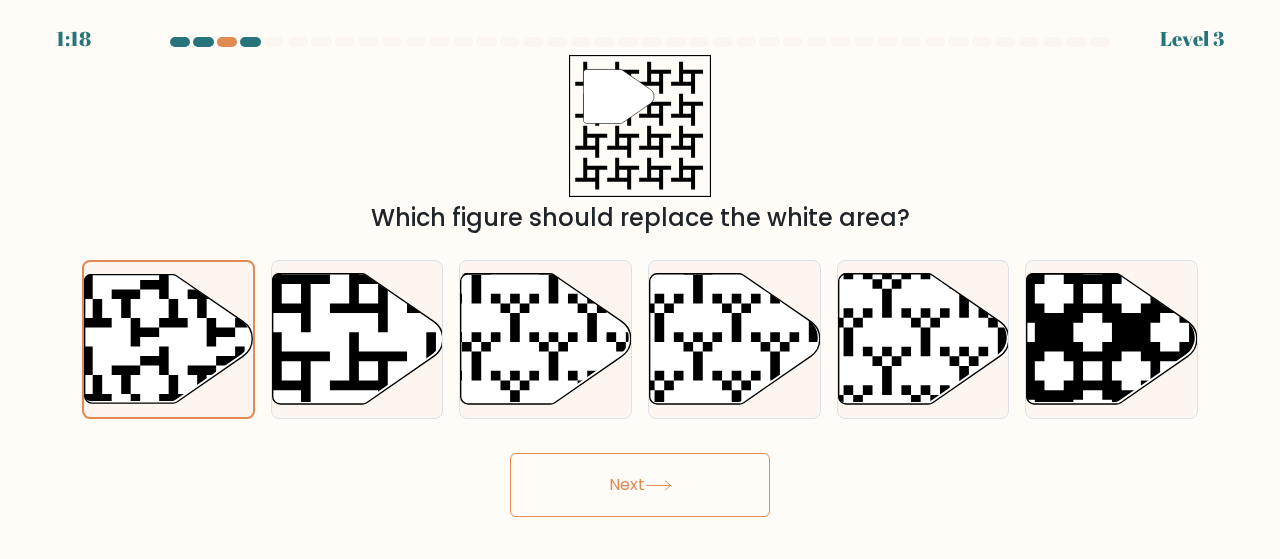 click on "Next" at bounding box center [640, 485] 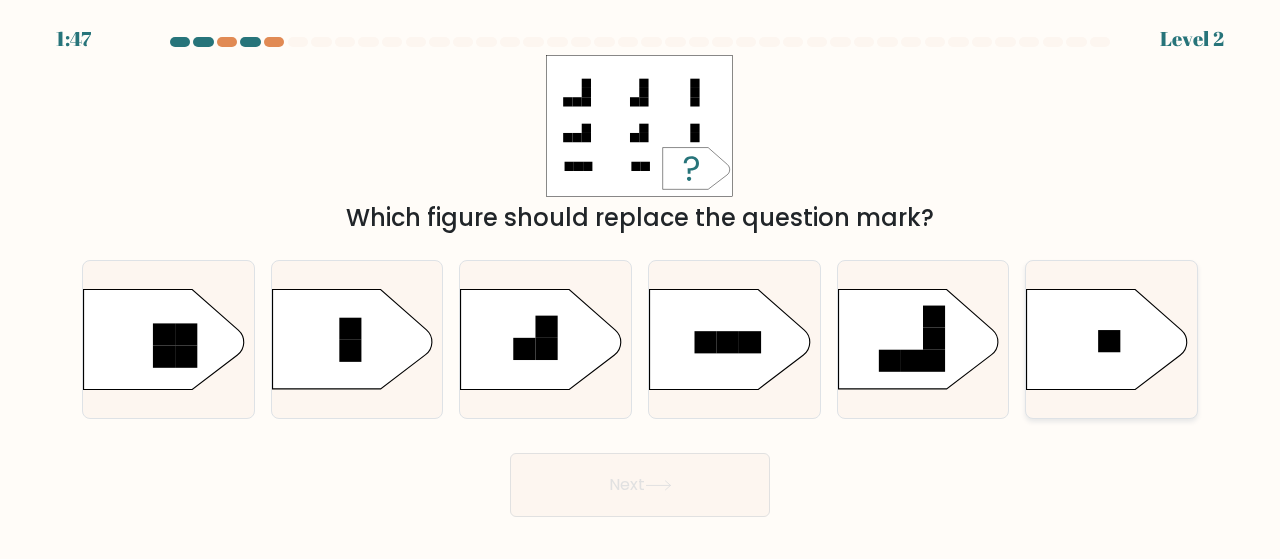 click at bounding box center (1109, 341) 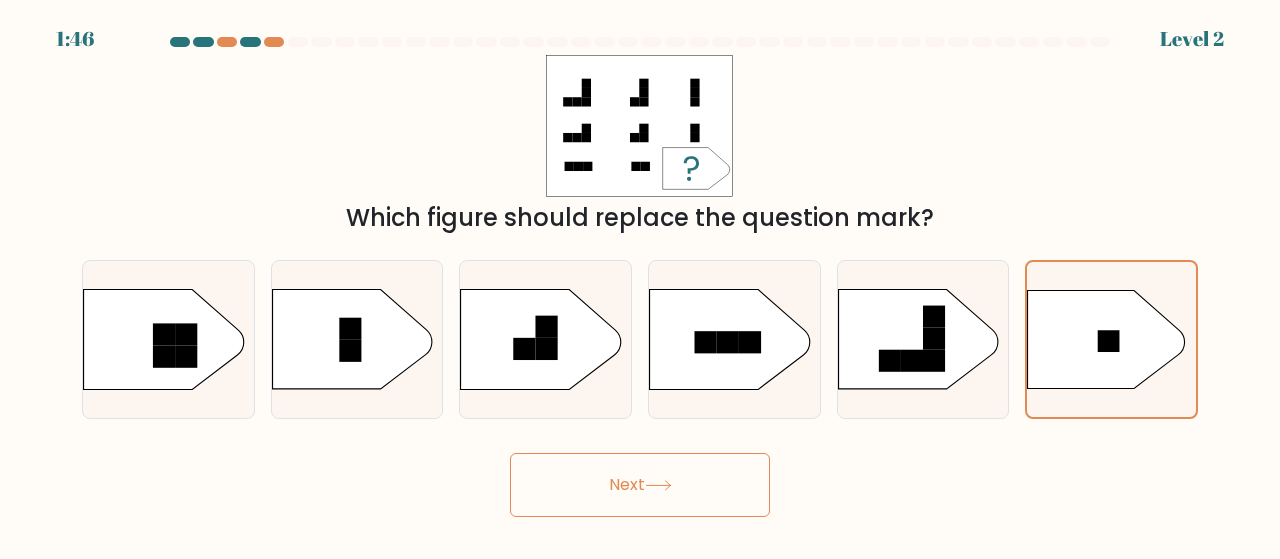 click on "Next" at bounding box center [640, 485] 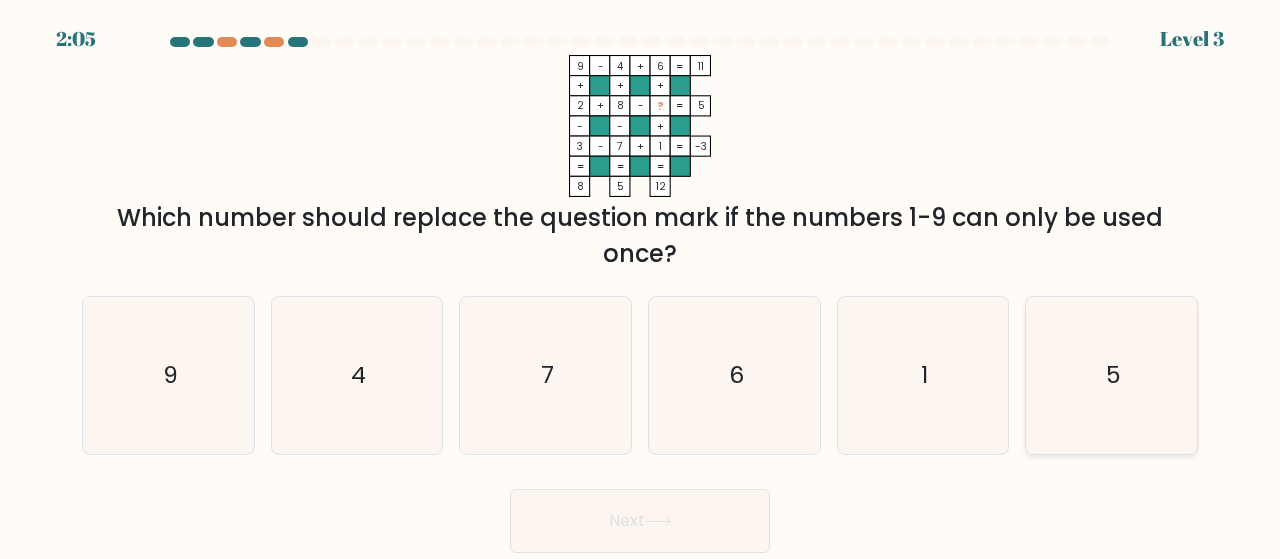 click on "5" at bounding box center (1111, 375) 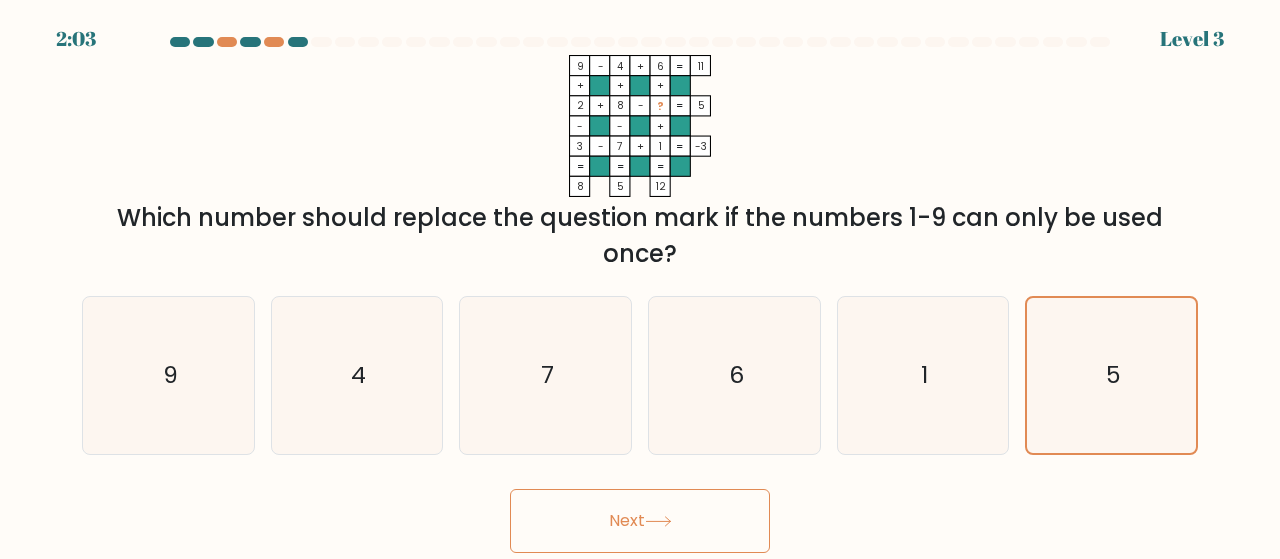 click at bounding box center (658, 521) 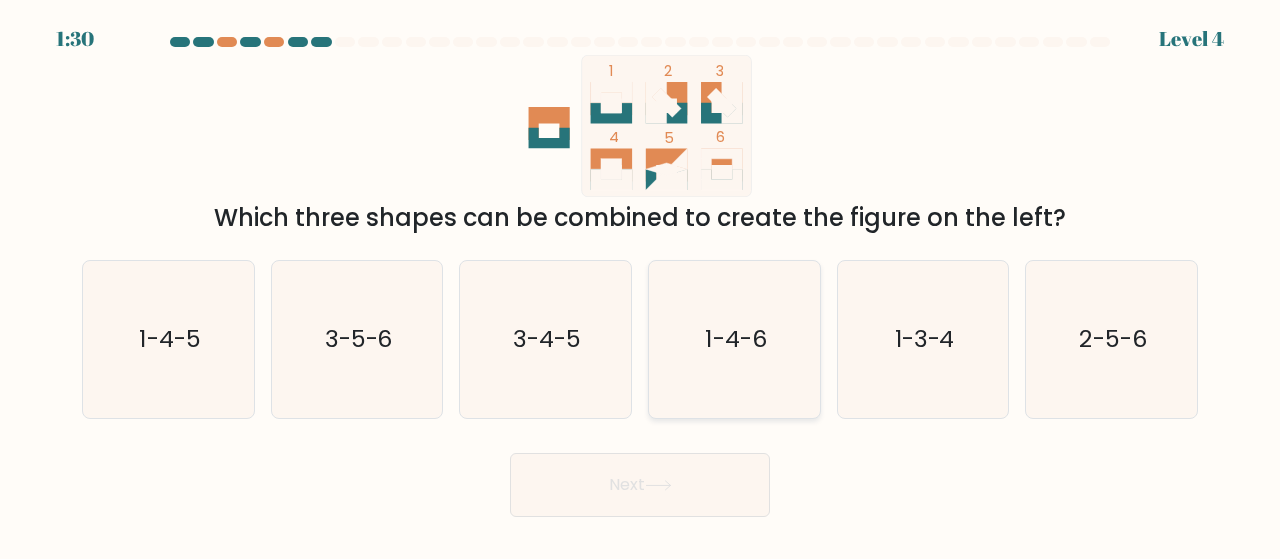 click on "1-4-6" at bounding box center (734, 339) 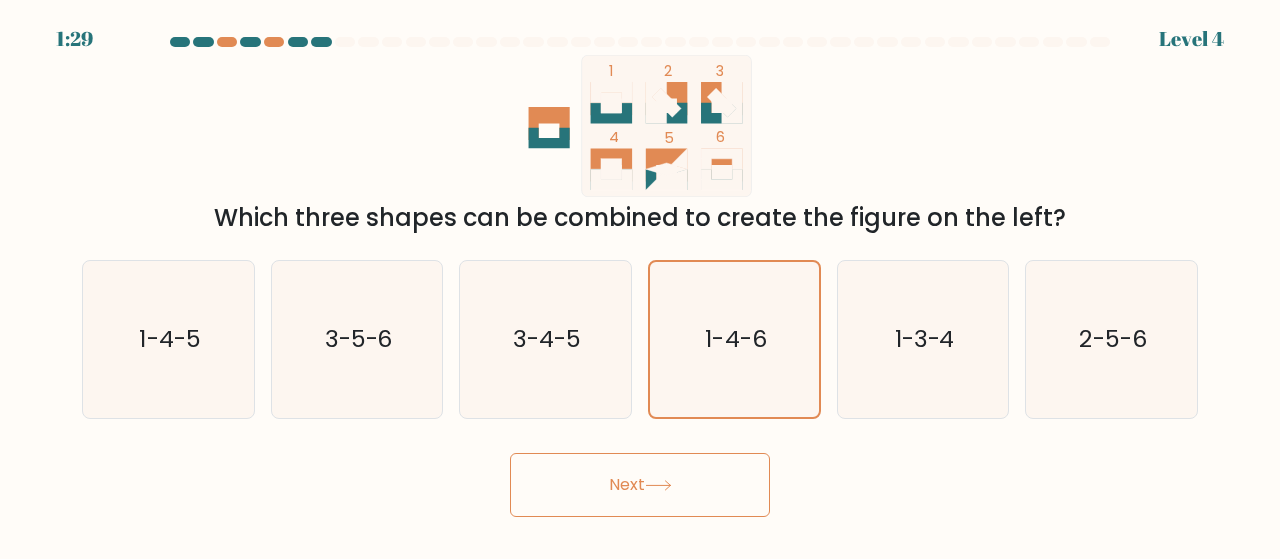 click at bounding box center (658, 485) 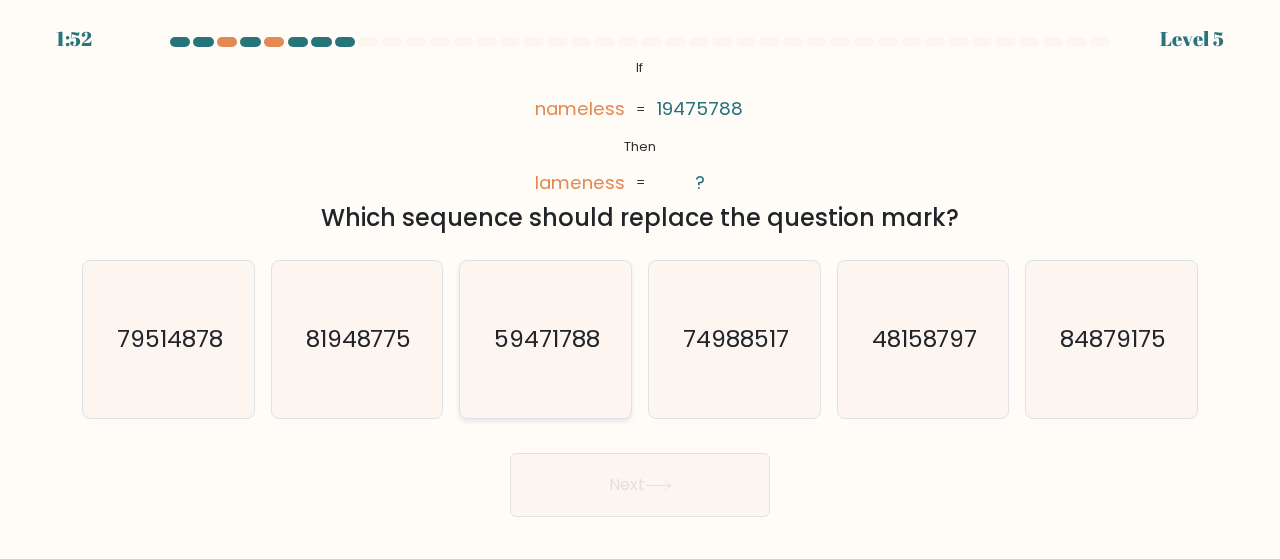 click on "59471788" at bounding box center [545, 339] 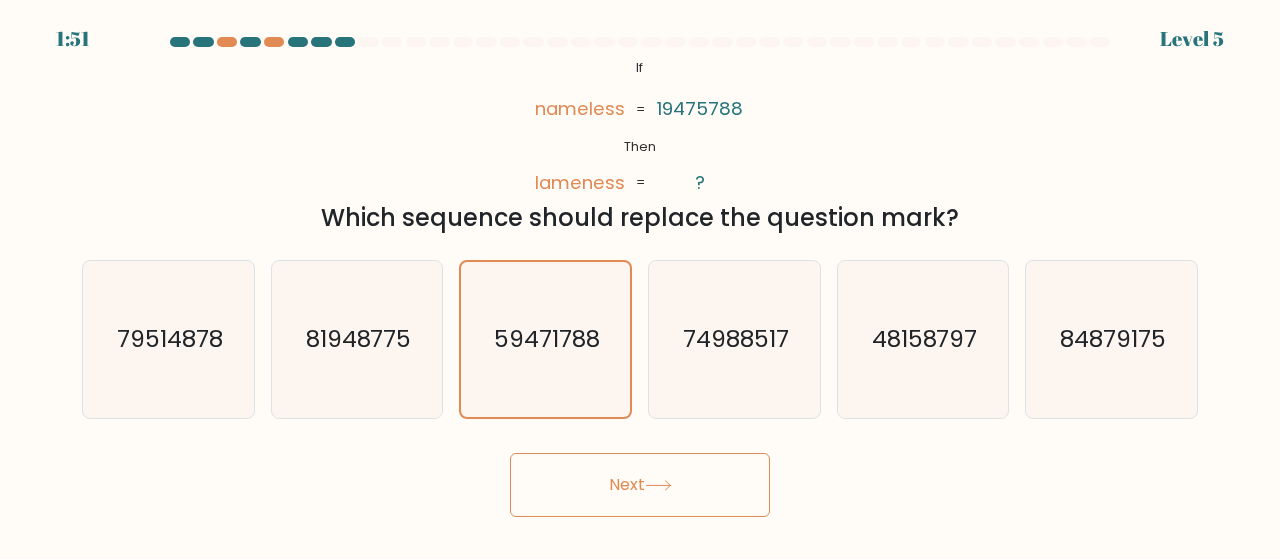 click on "Next" at bounding box center (640, 485) 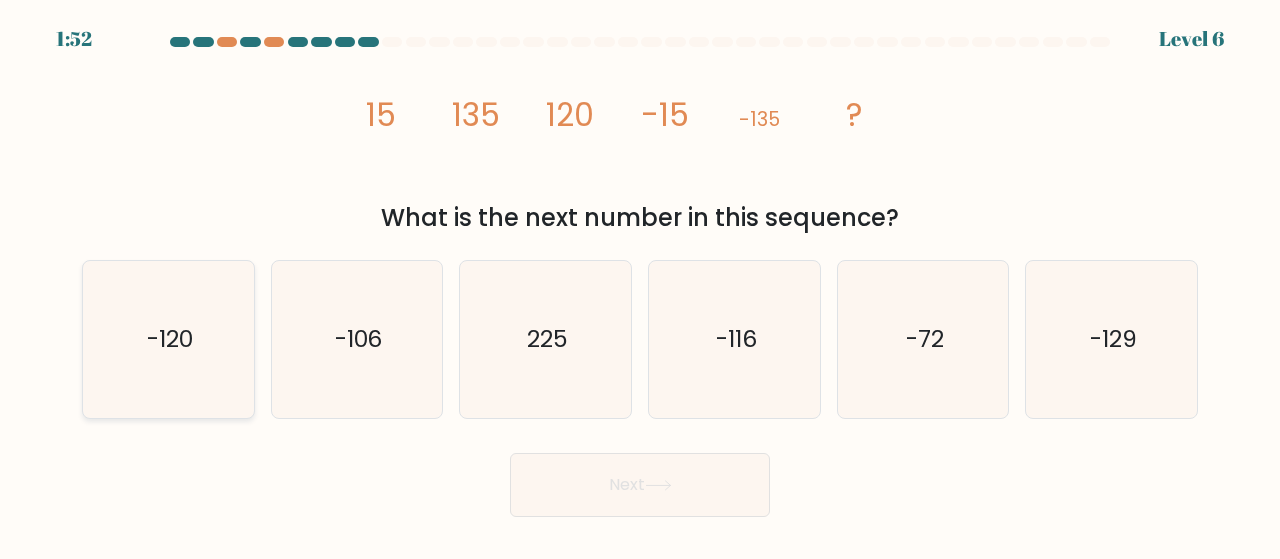 click on "-120" at bounding box center [170, 339] 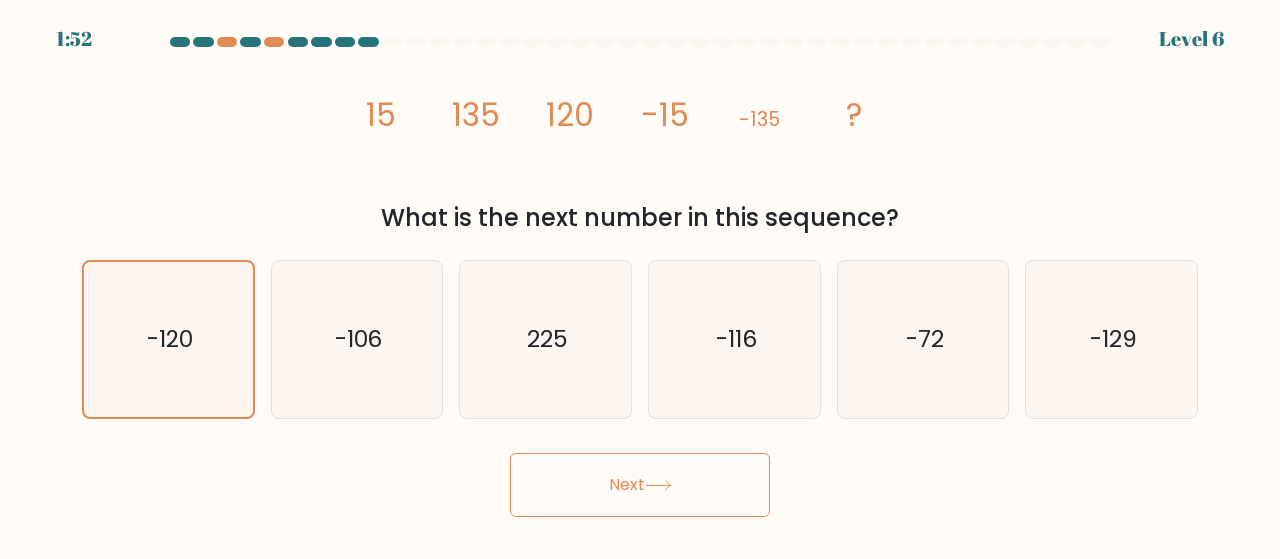 click on "Next" at bounding box center (640, 485) 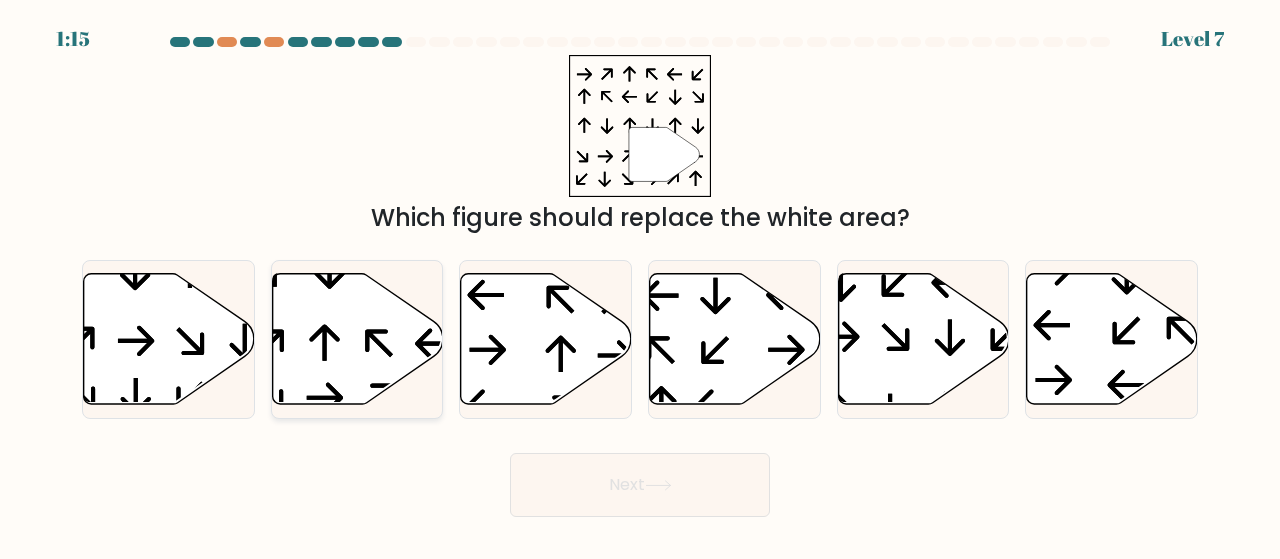 click at bounding box center [357, 338] 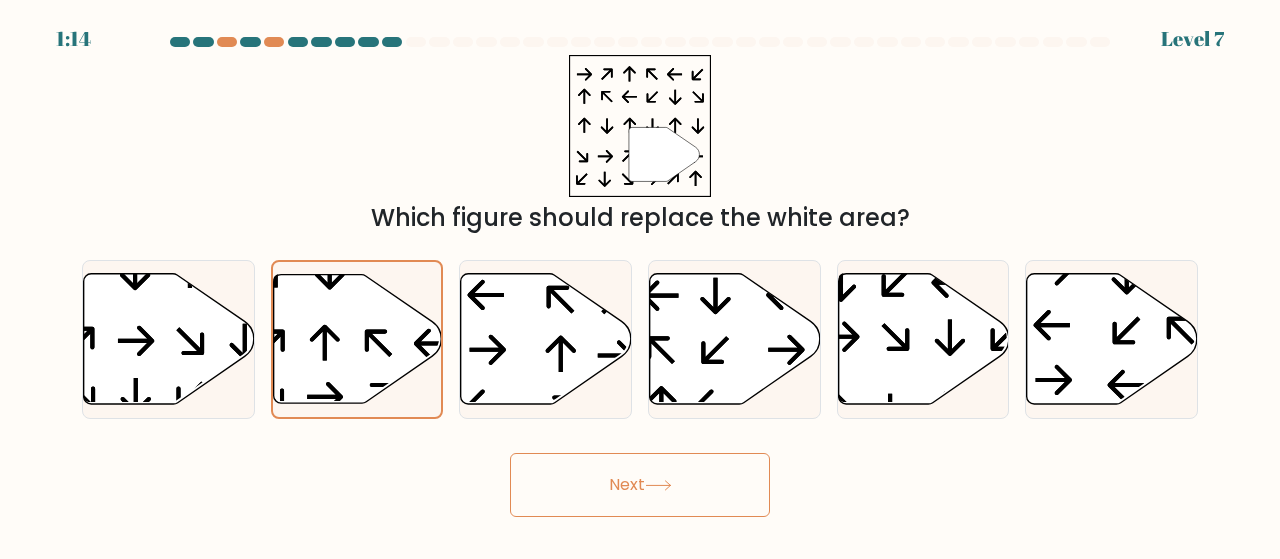 click on "Next" at bounding box center [640, 485] 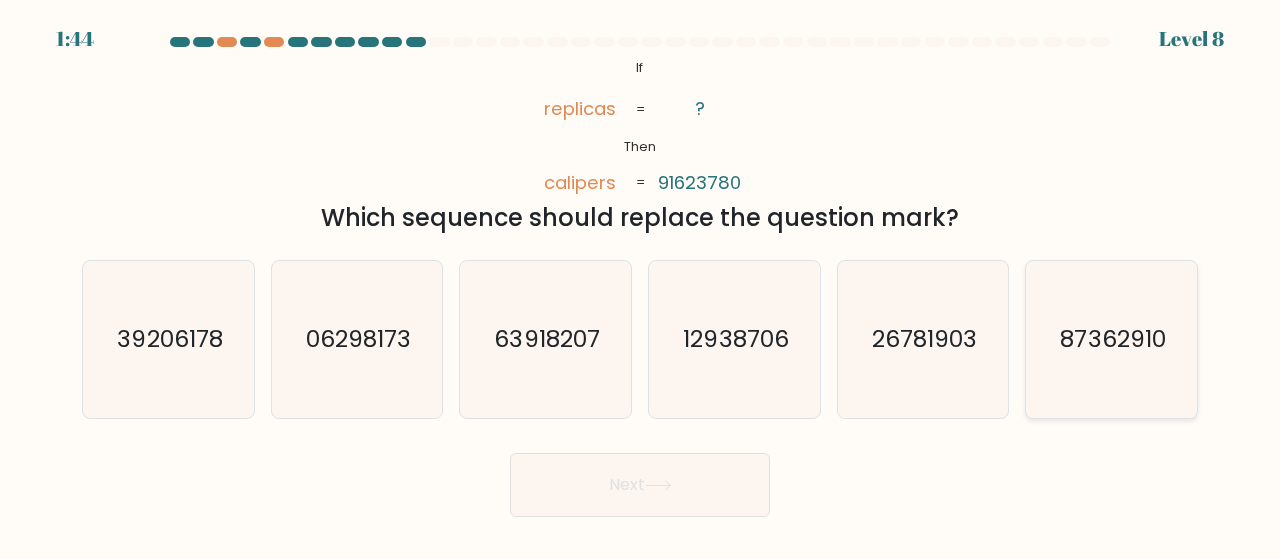 click on "87362910" at bounding box center (1111, 339) 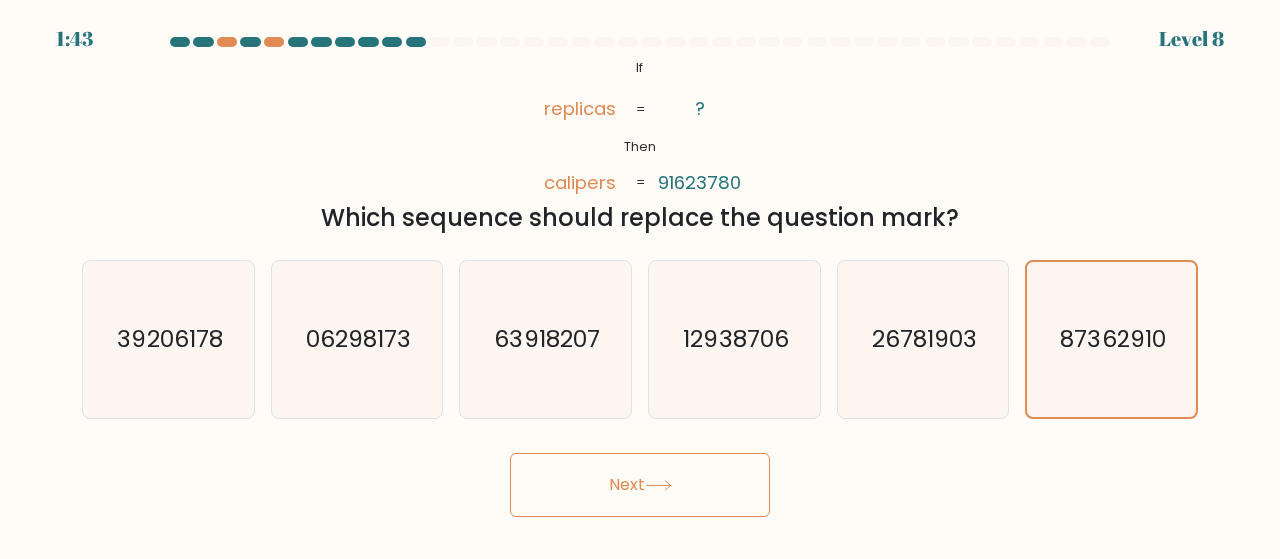 click on "Next" at bounding box center [640, 485] 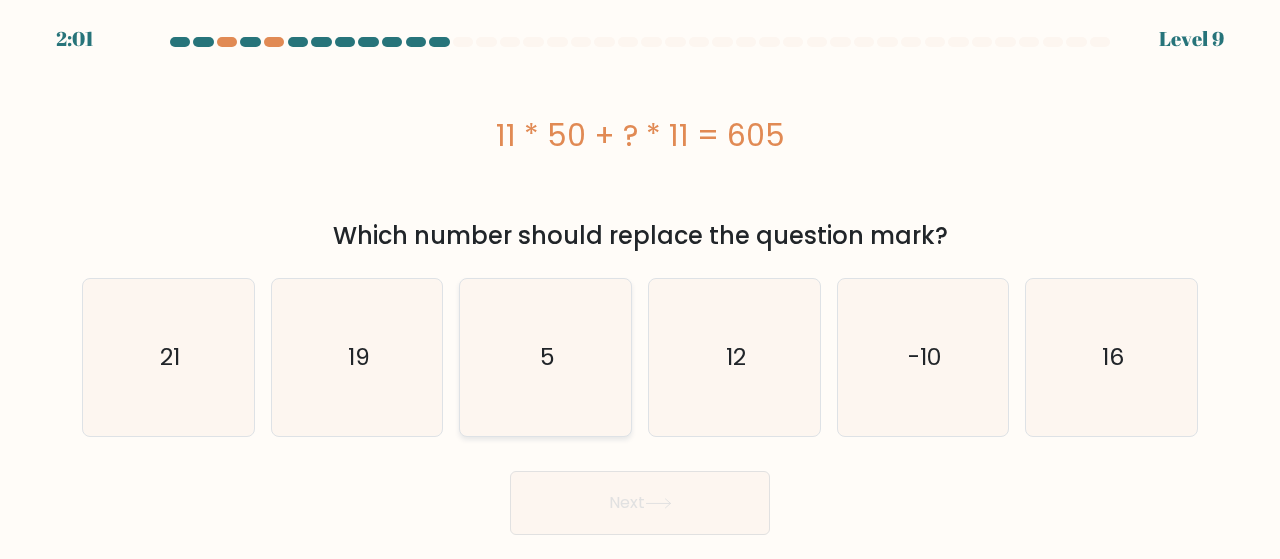 click on "5" at bounding box center (545, 357) 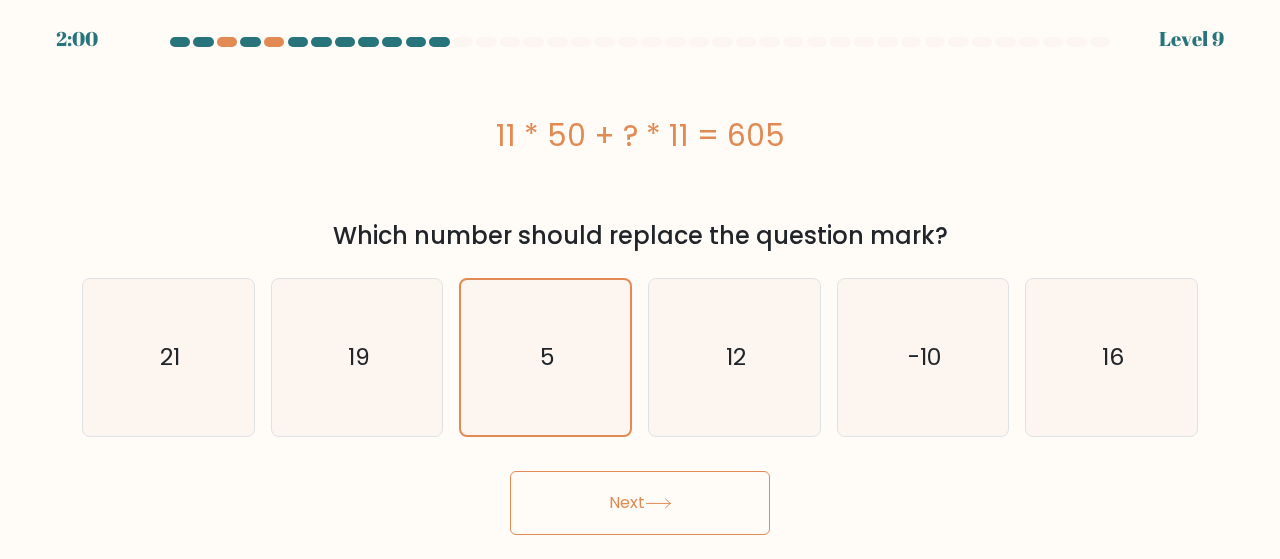 click on "Next" at bounding box center (640, 503) 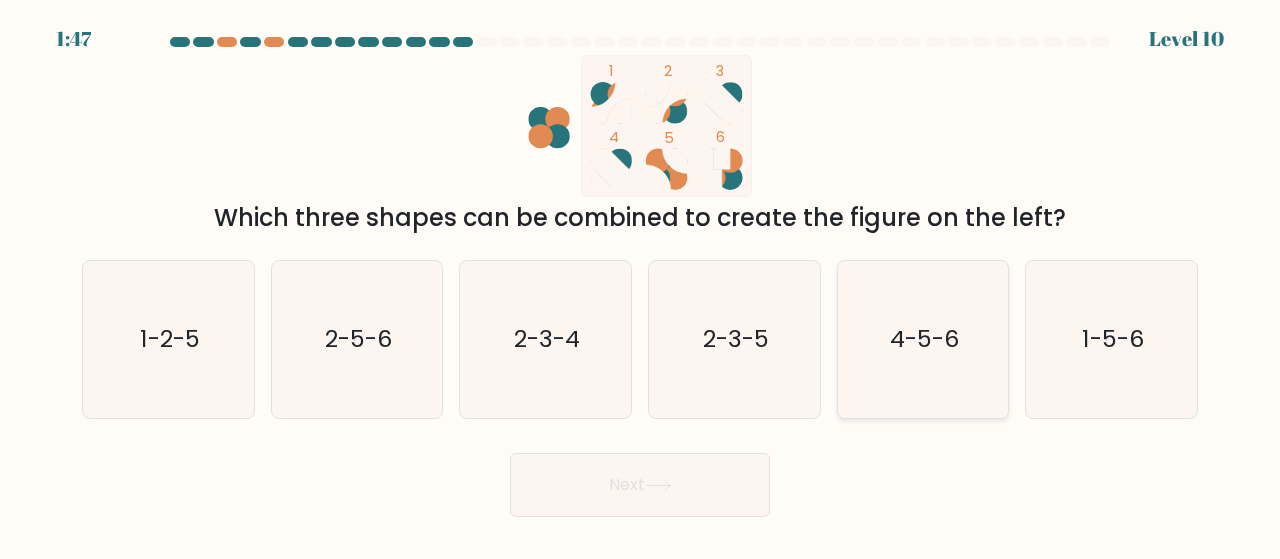 click on "4-5-6" at bounding box center (924, 339) 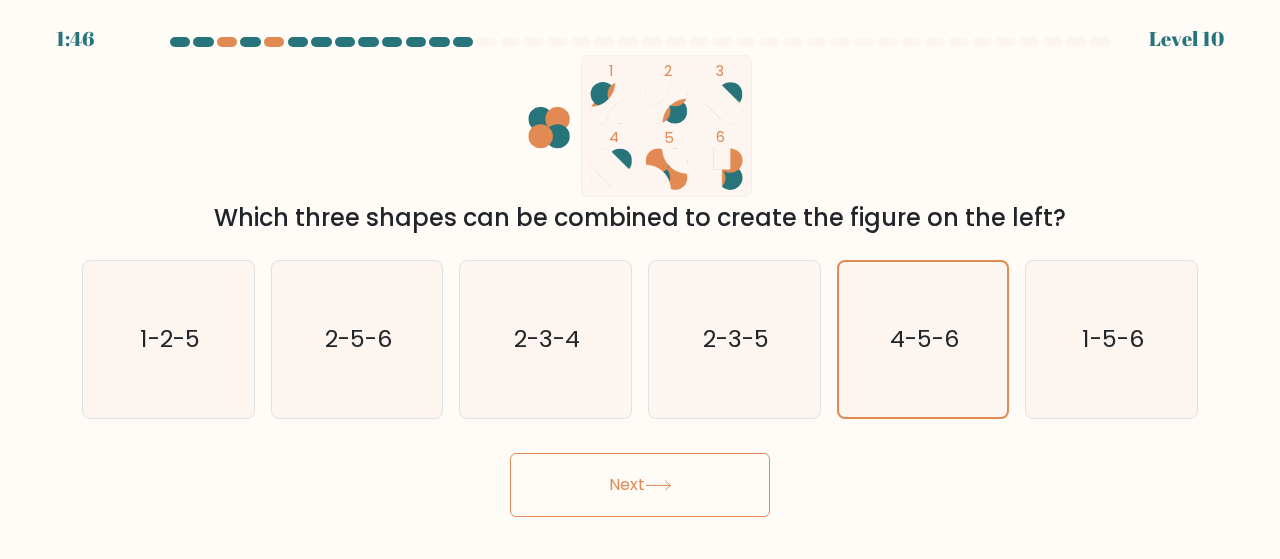 click at bounding box center (658, 485) 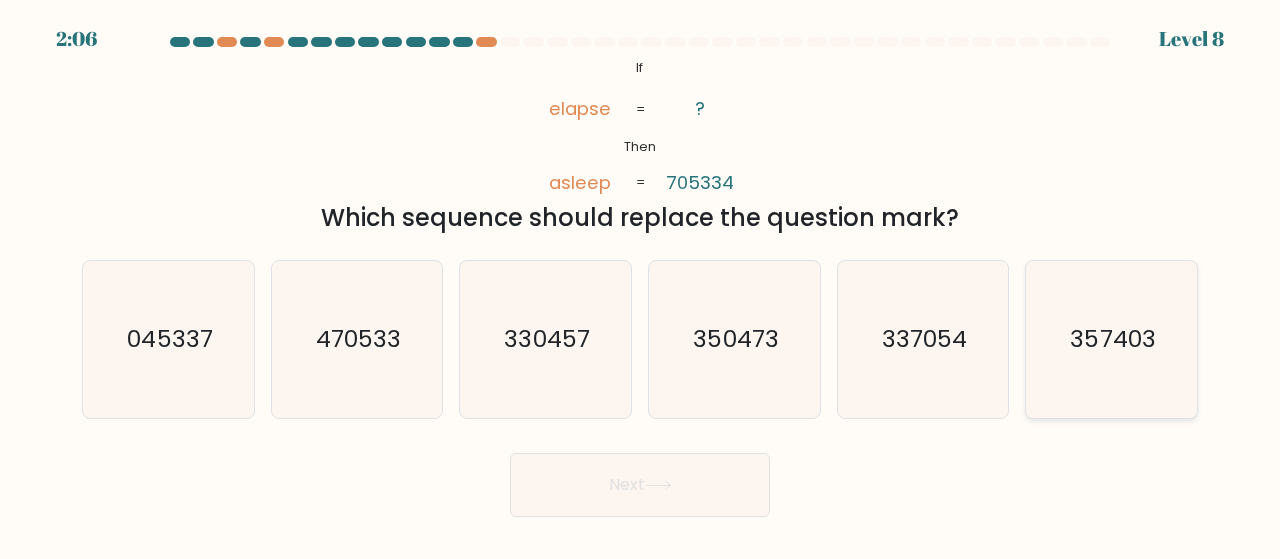click on "357403" at bounding box center [1111, 339] 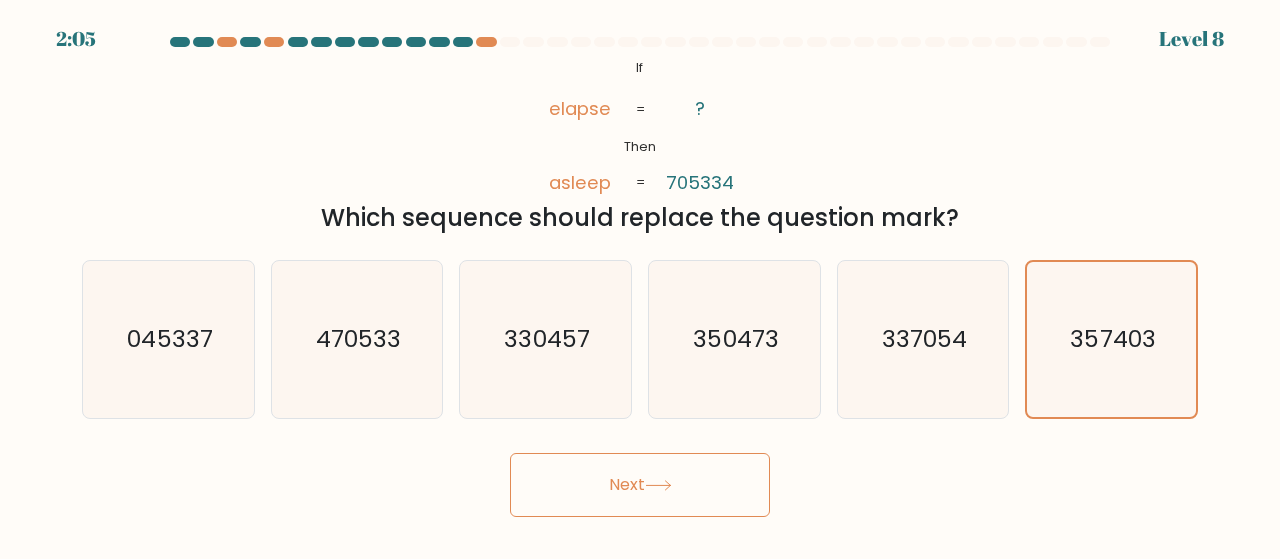 click on "Next" at bounding box center (640, 485) 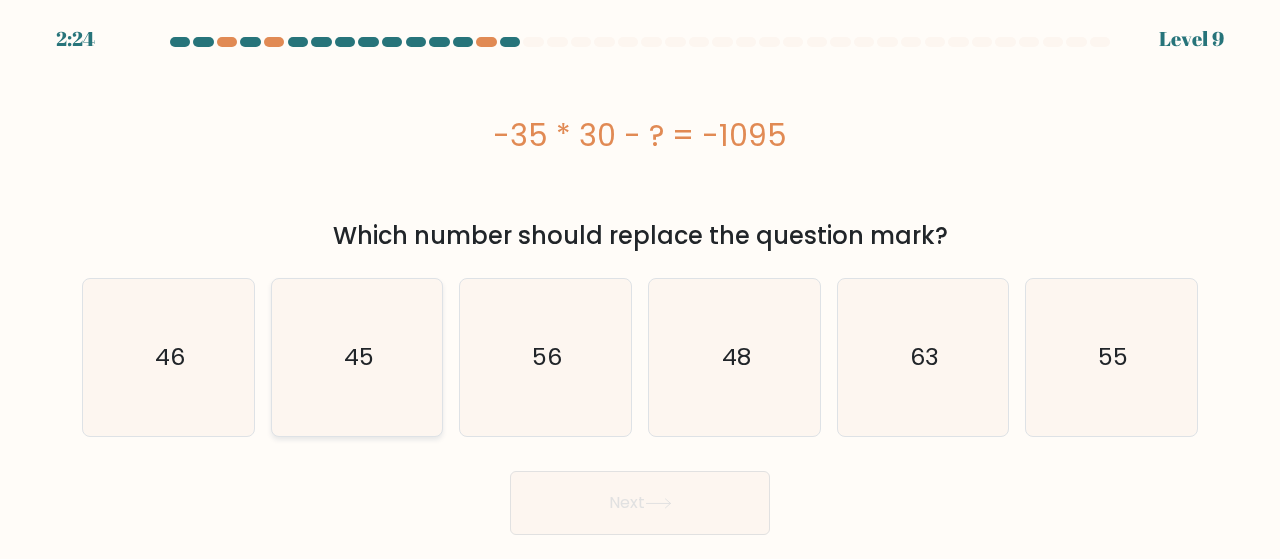 click on "45" at bounding box center (357, 357) 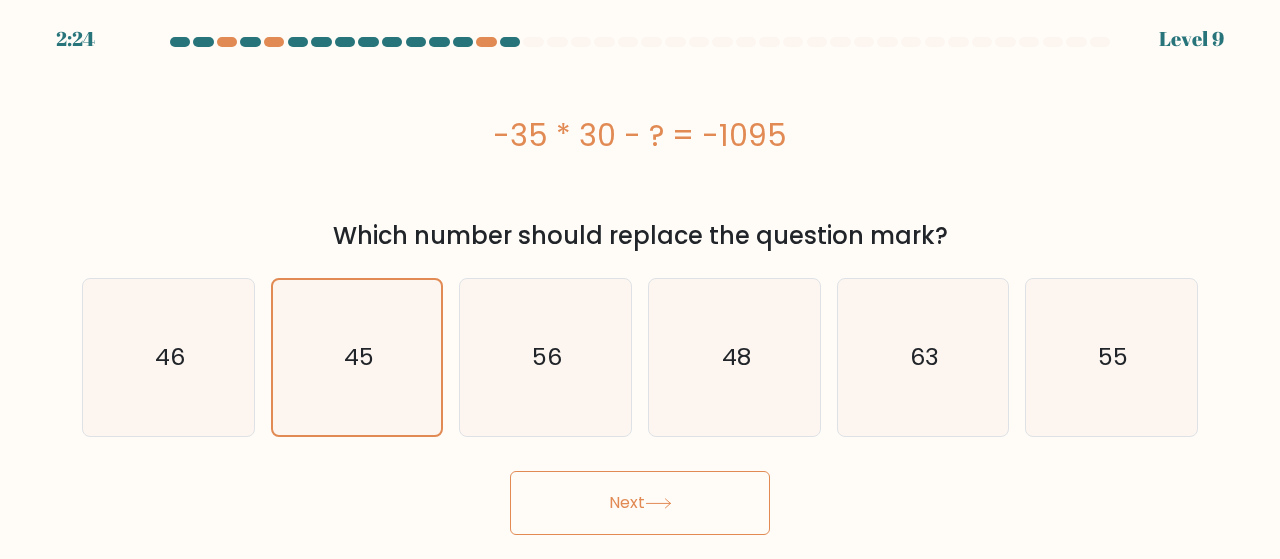 click on "Next" at bounding box center [640, 503] 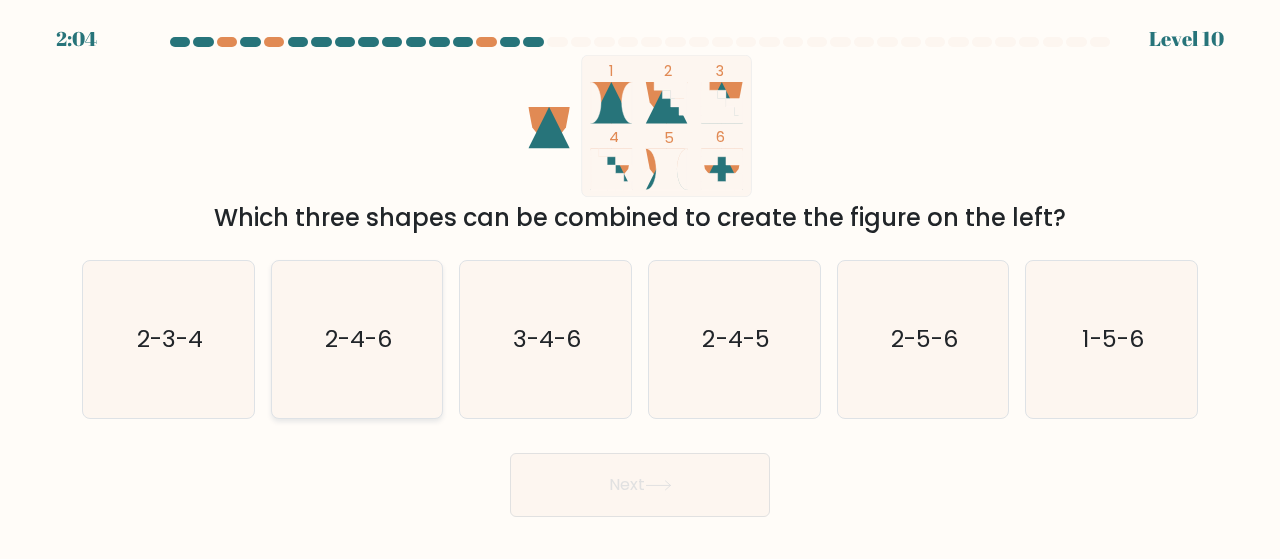 click on "2-4-6" at bounding box center (357, 339) 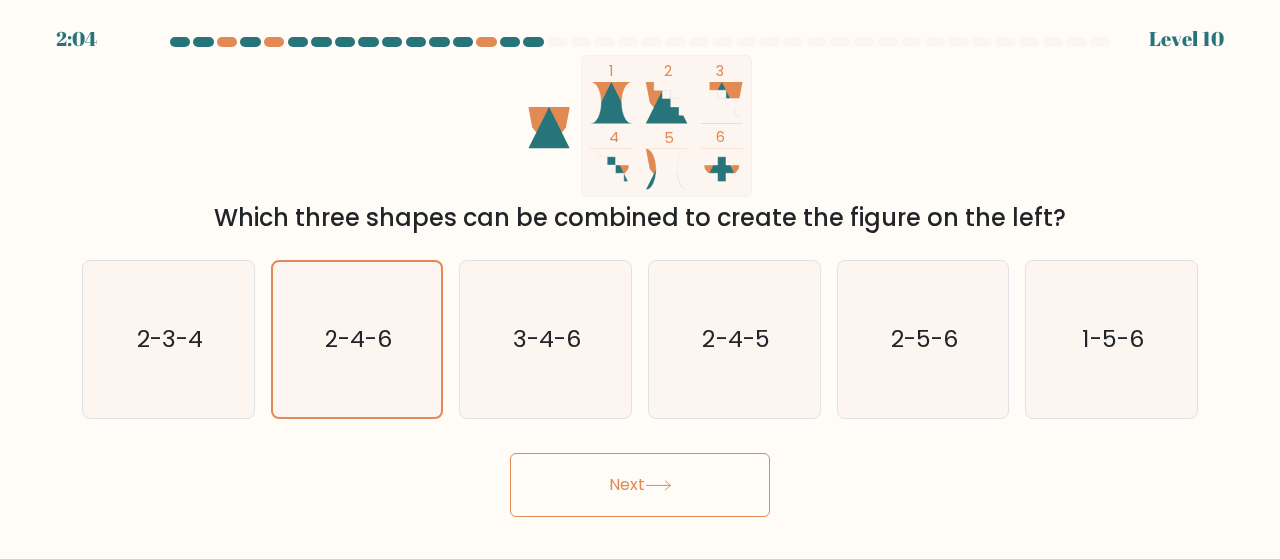 click on "Next" at bounding box center (640, 485) 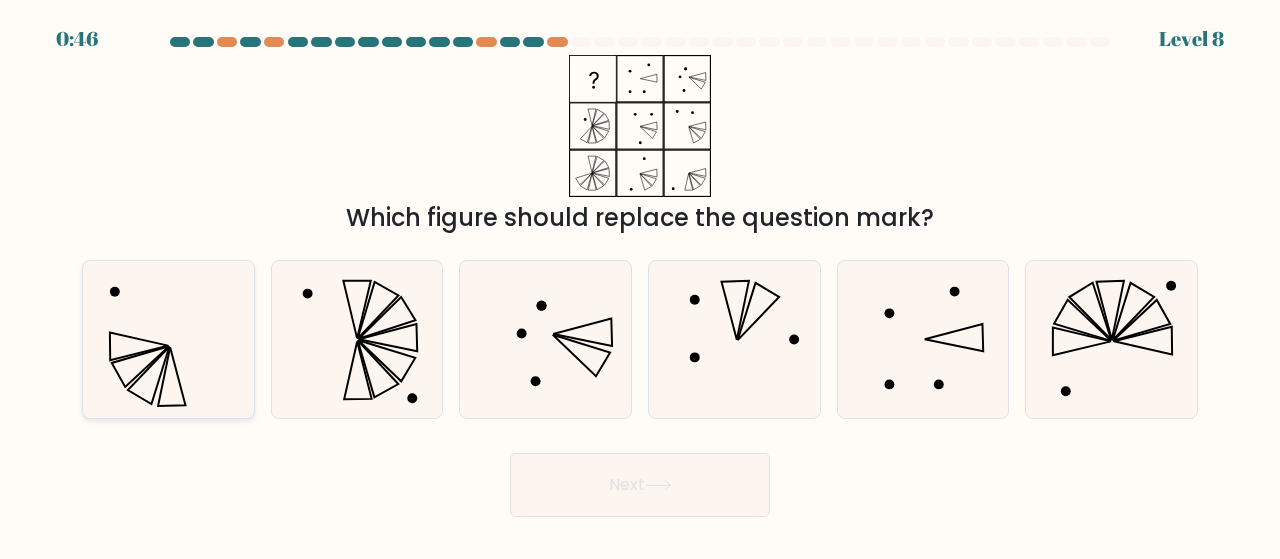 click at bounding box center (171, 376) 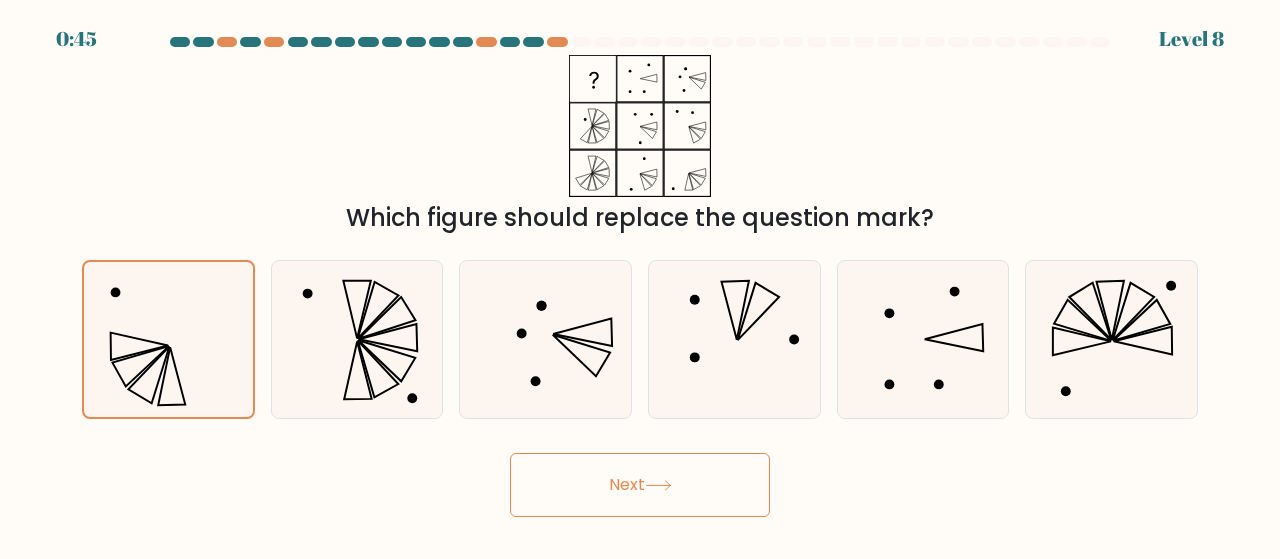 click on "Next" at bounding box center [640, 485] 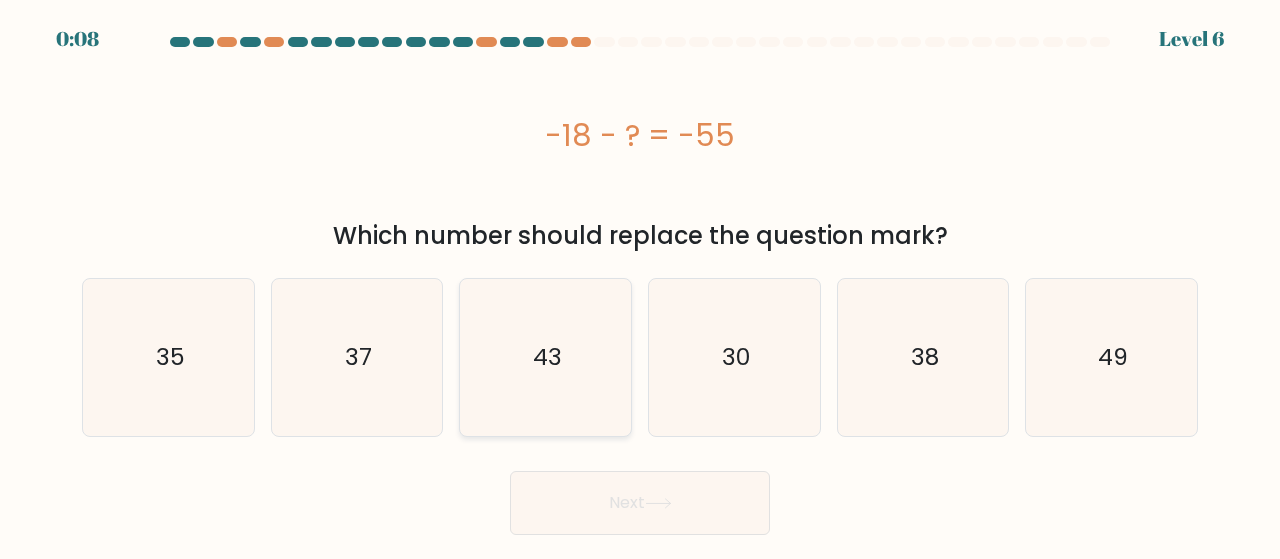 click on "43" at bounding box center (545, 357) 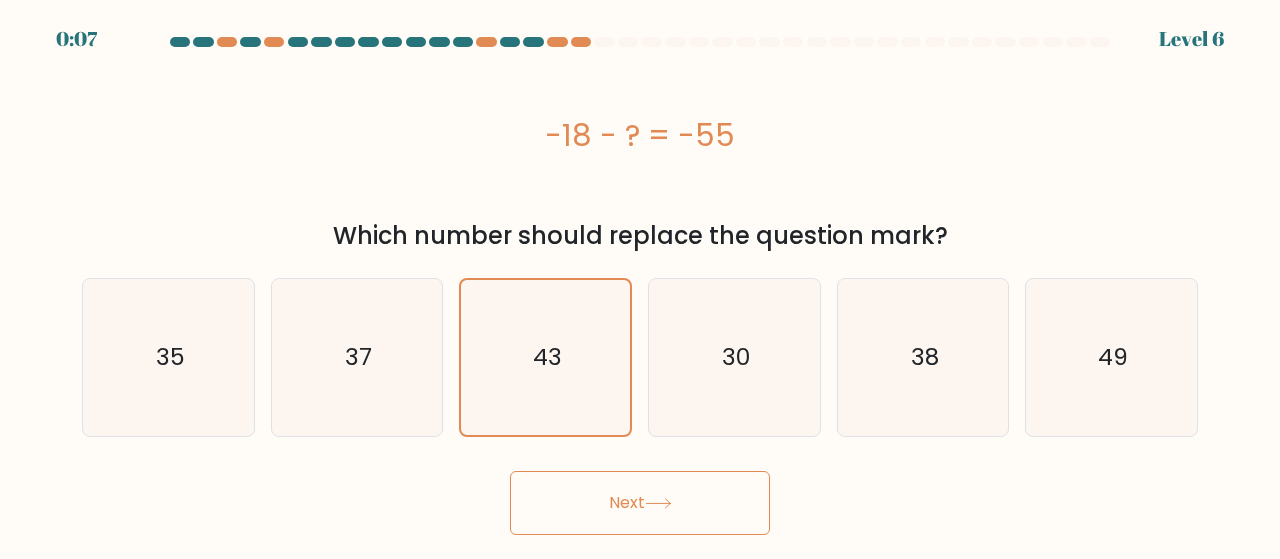 click on "Next" at bounding box center (640, 503) 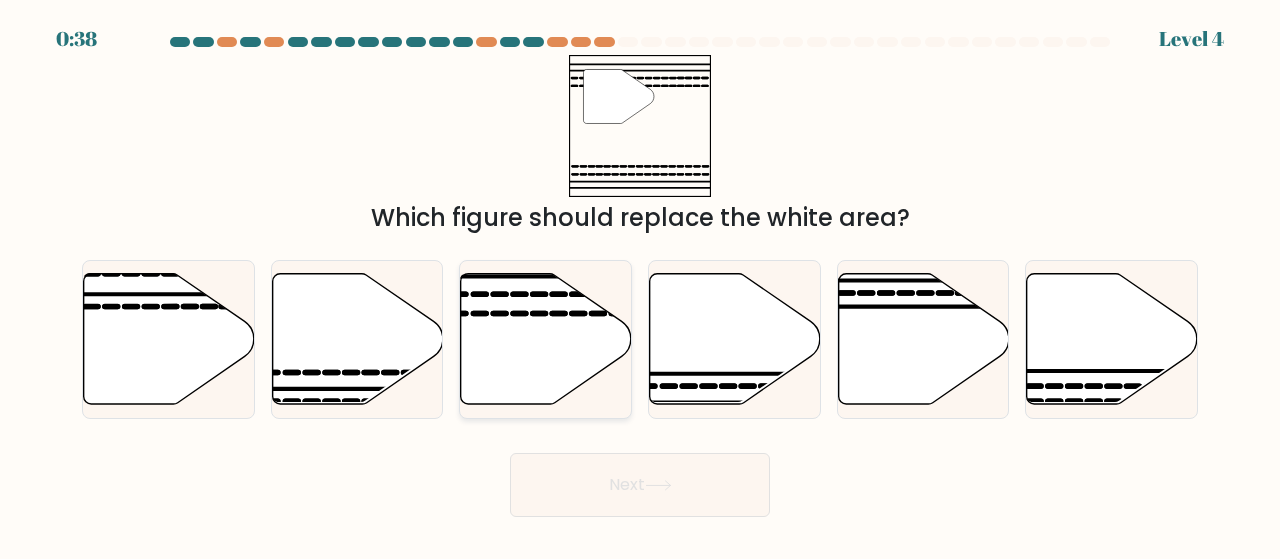 click at bounding box center (546, 338) 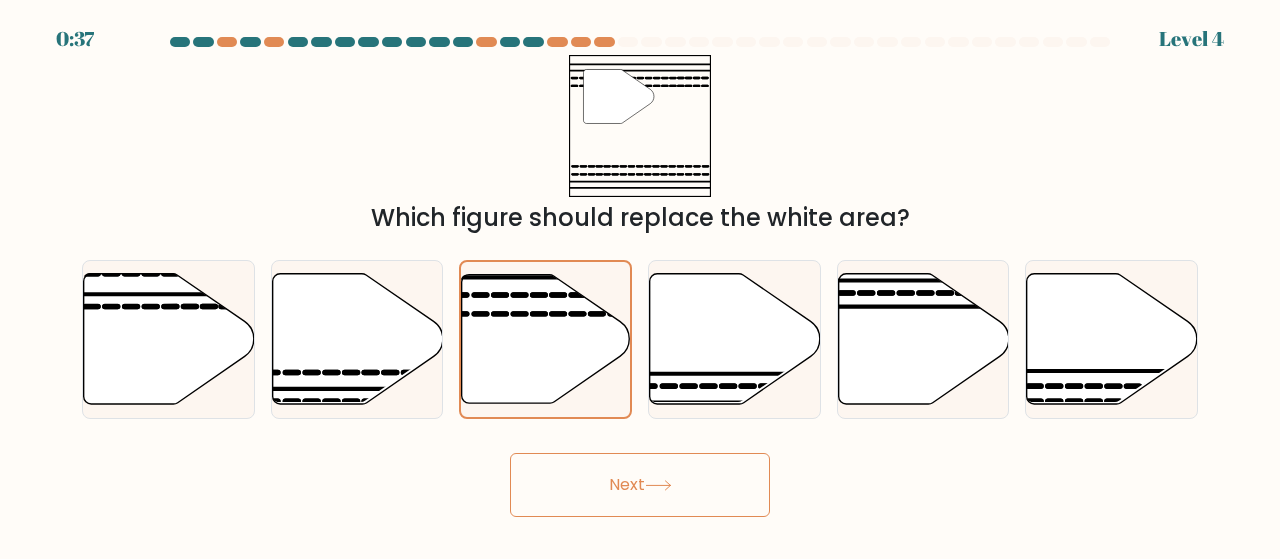 click on "Next" at bounding box center [640, 485] 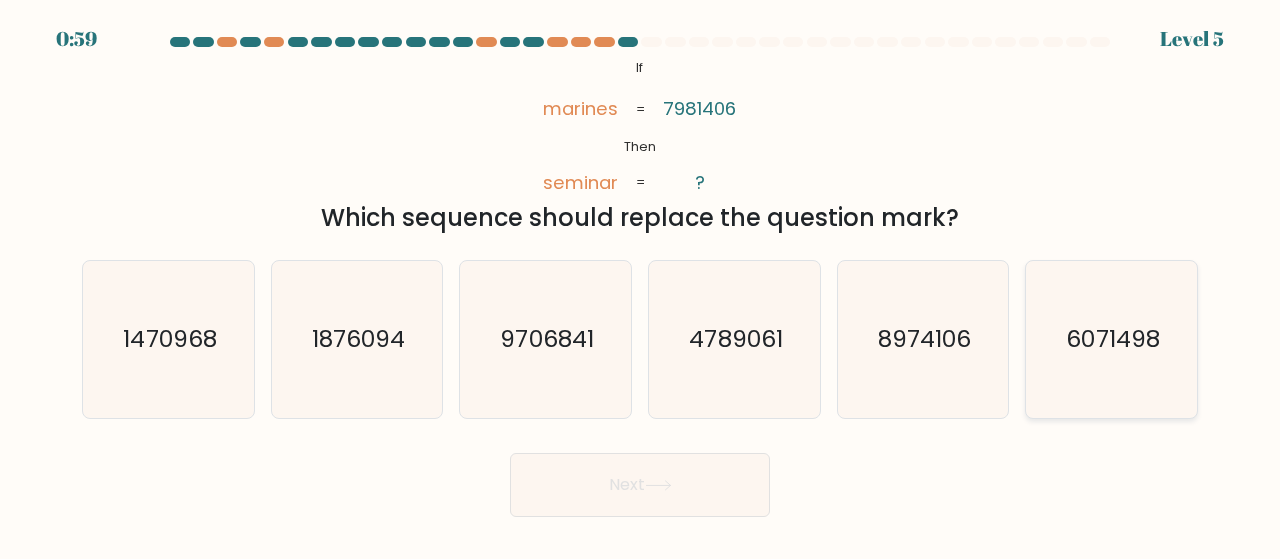 click on "6071498" at bounding box center (1111, 339) 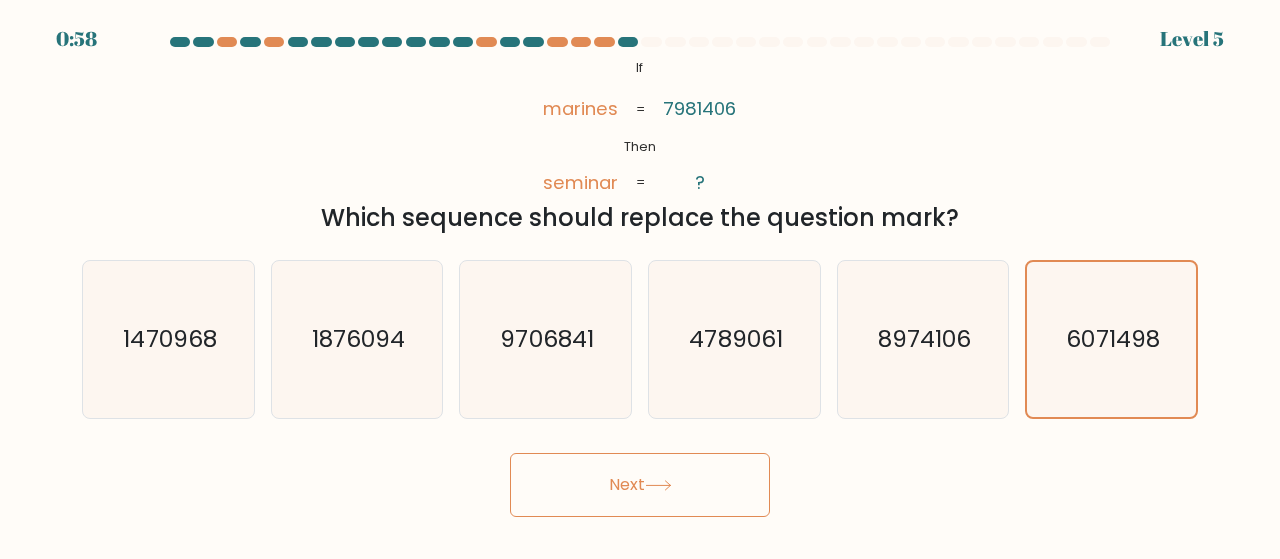 click on "Next" at bounding box center (640, 485) 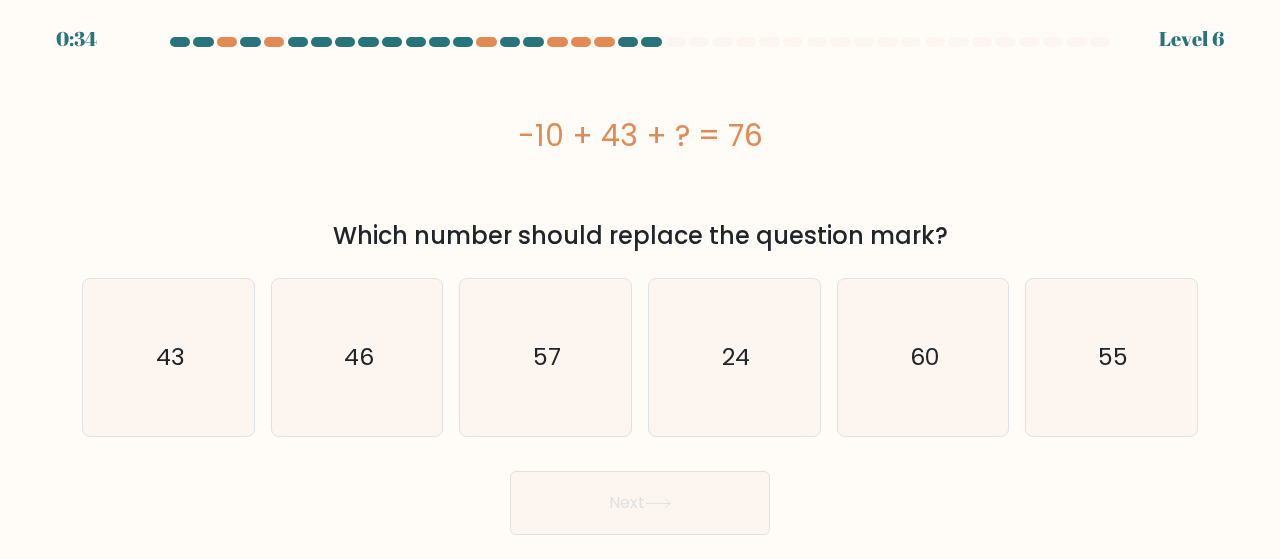 drag, startPoint x: 523, startPoint y: 126, endPoint x: 784, endPoint y: 155, distance: 262.60617 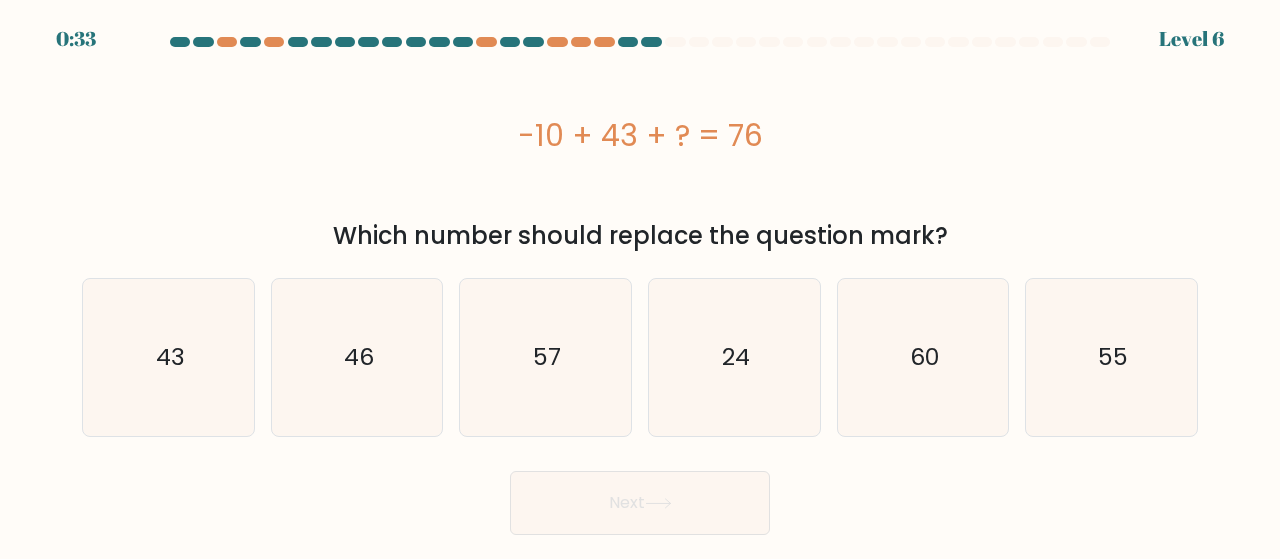copy on "-10 + 43 + ? = 76" 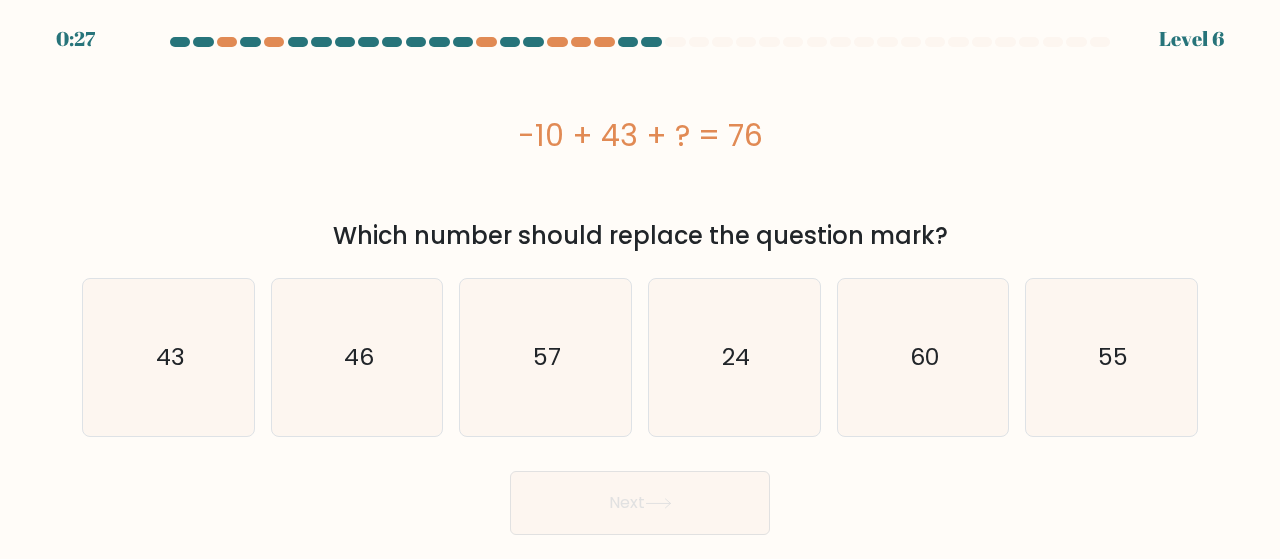 click on "-10 + 43 + ? = 76" at bounding box center [640, 135] 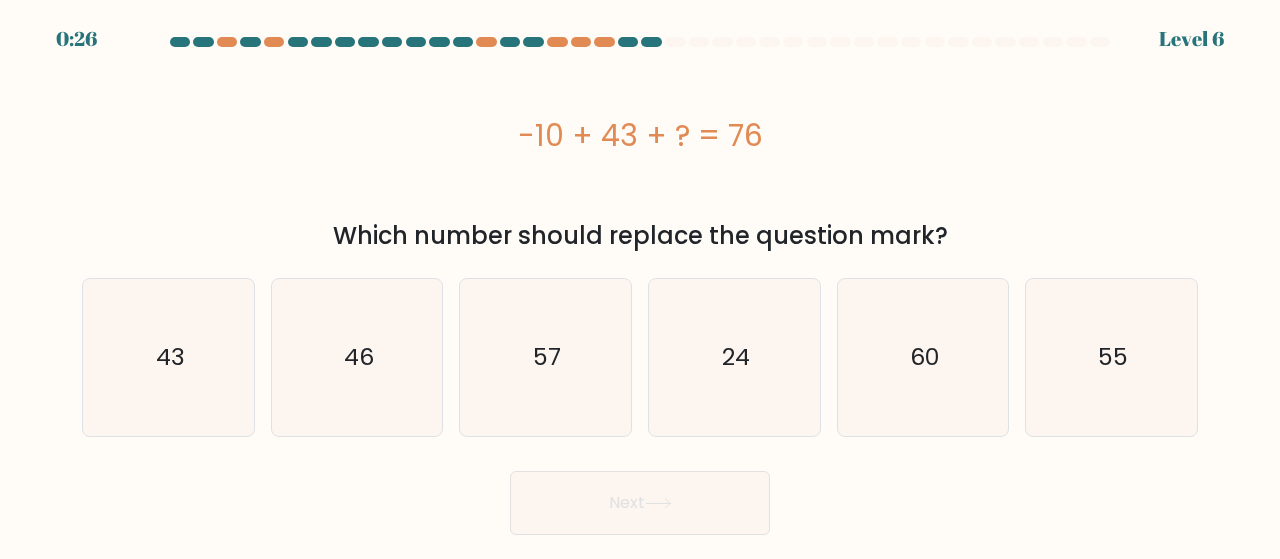 click on "-10 + 43 + ? = 76" at bounding box center (640, 135) 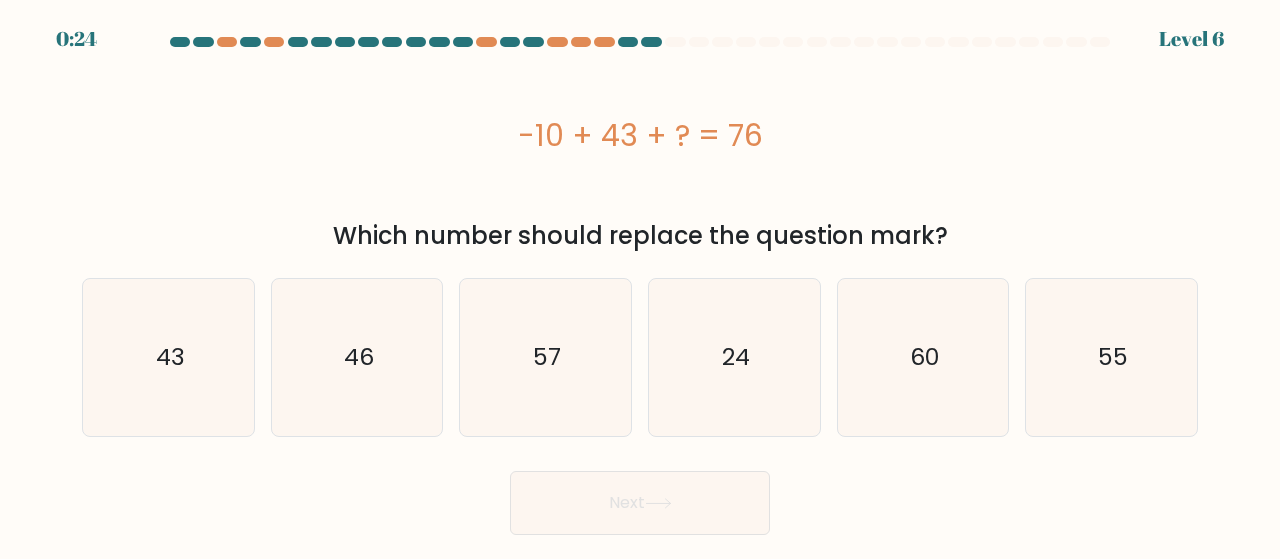 drag, startPoint x: 520, startPoint y: 130, endPoint x: 1025, endPoint y: 252, distance: 519.52765 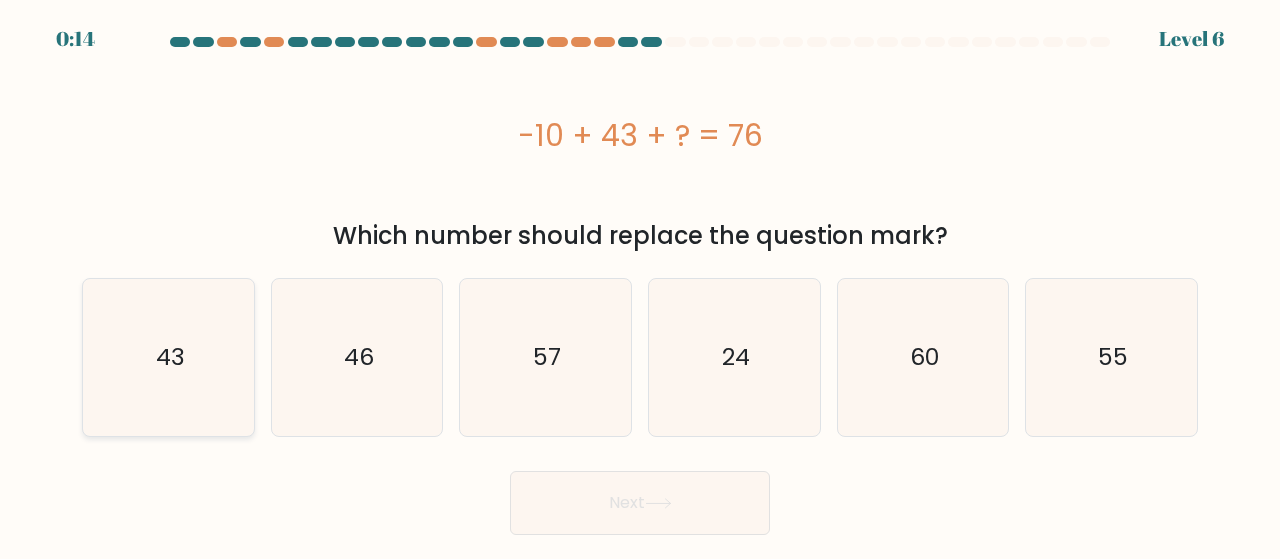 click on "43" at bounding box center (168, 357) 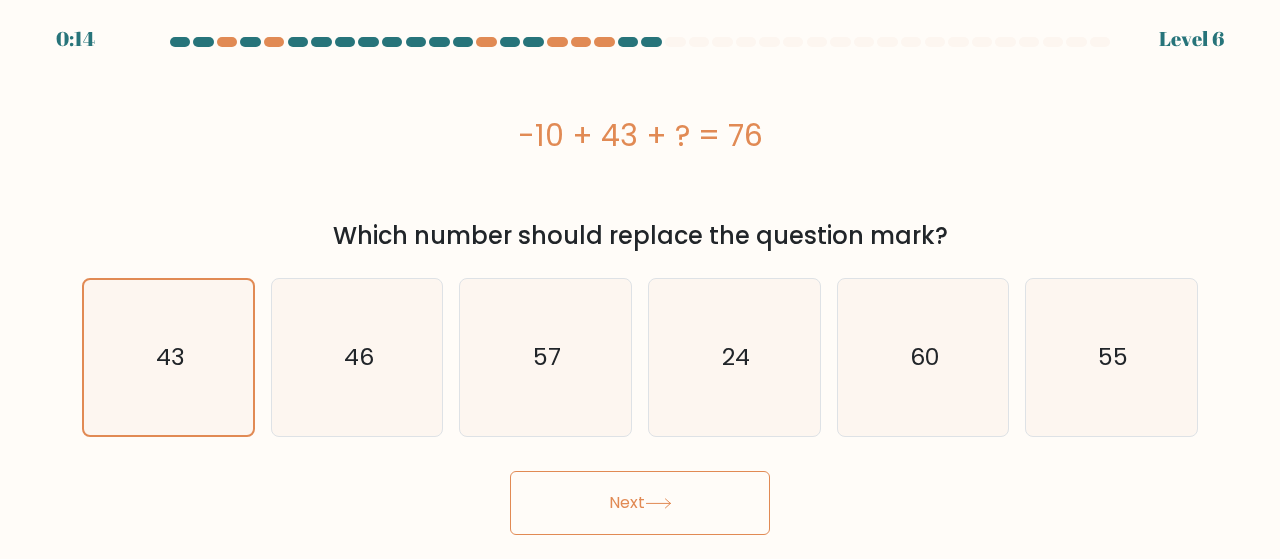 click on "Next" at bounding box center (640, 503) 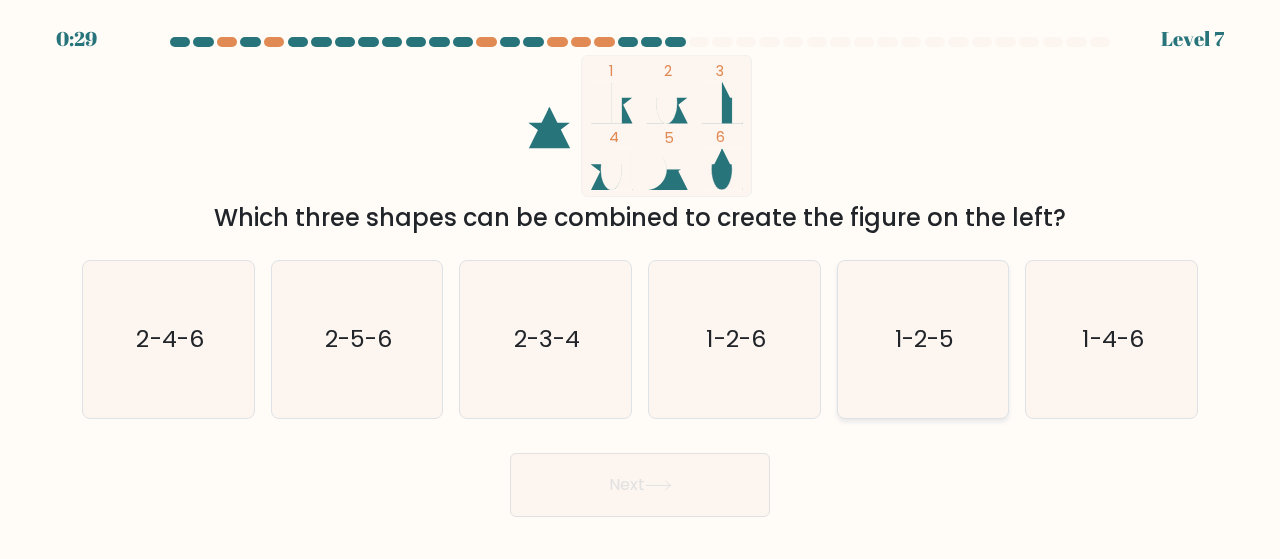 click on "1-2-5" at bounding box center [924, 339] 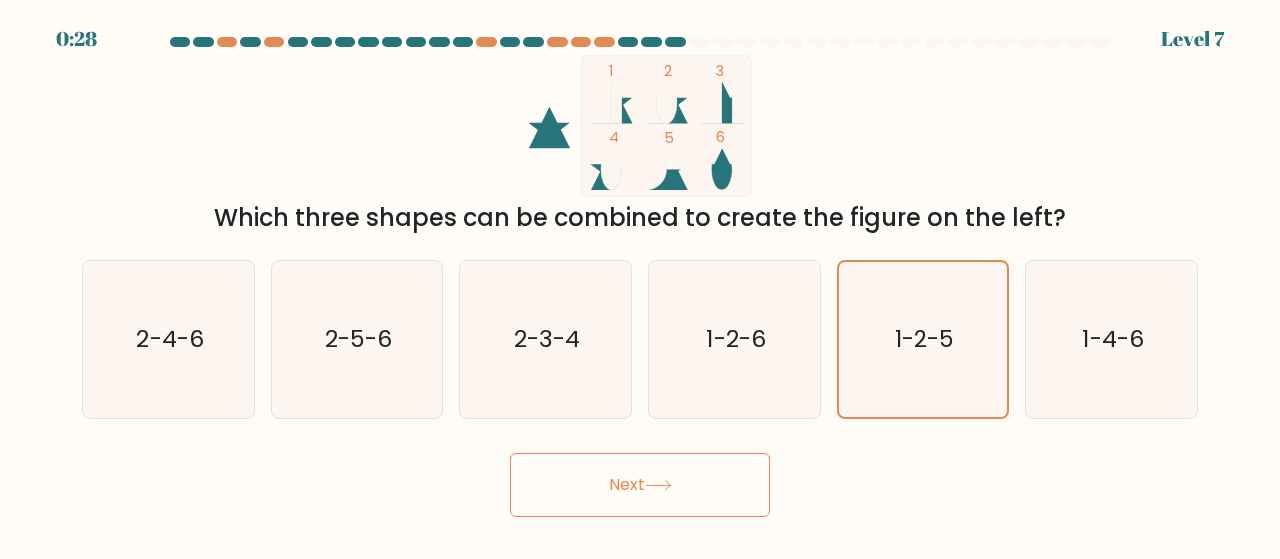 click on "Next" at bounding box center [640, 485] 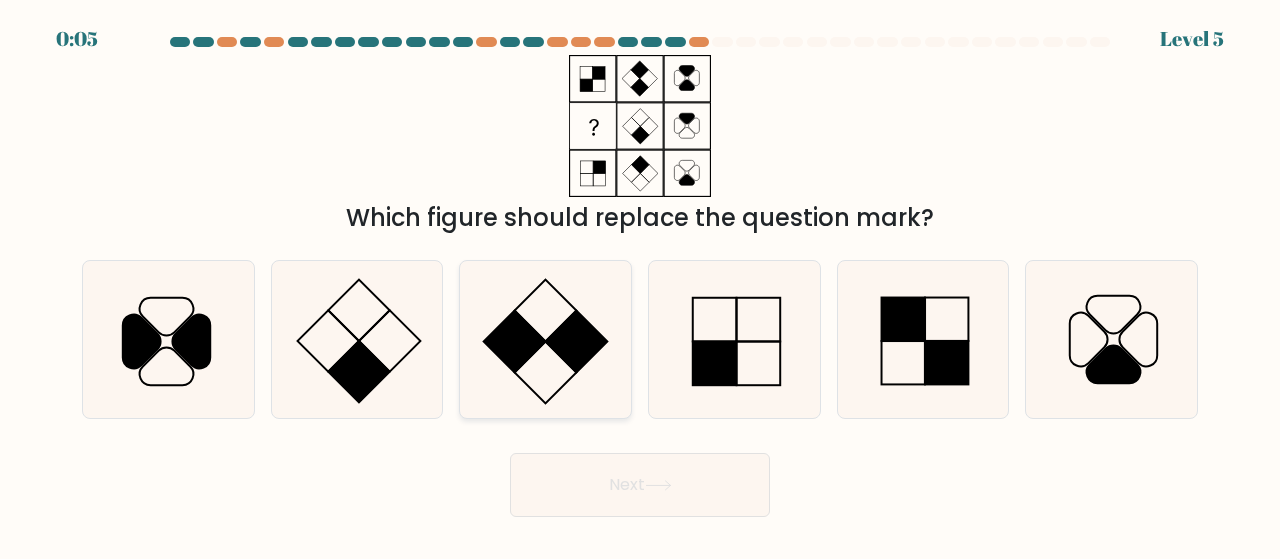 click at bounding box center (545, 339) 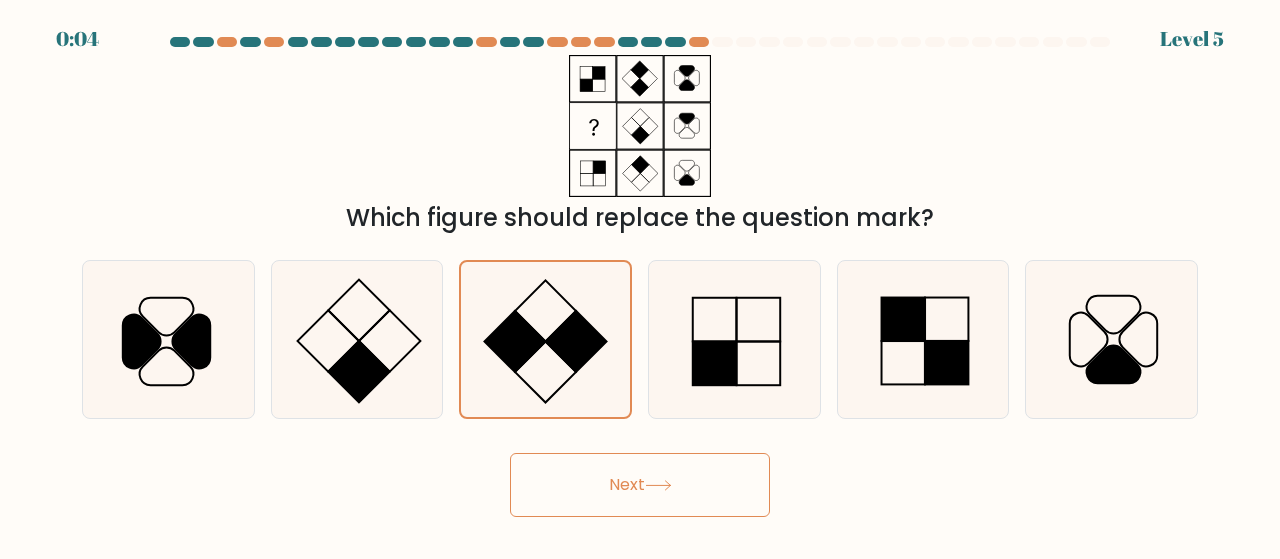 click on "Next" at bounding box center [640, 485] 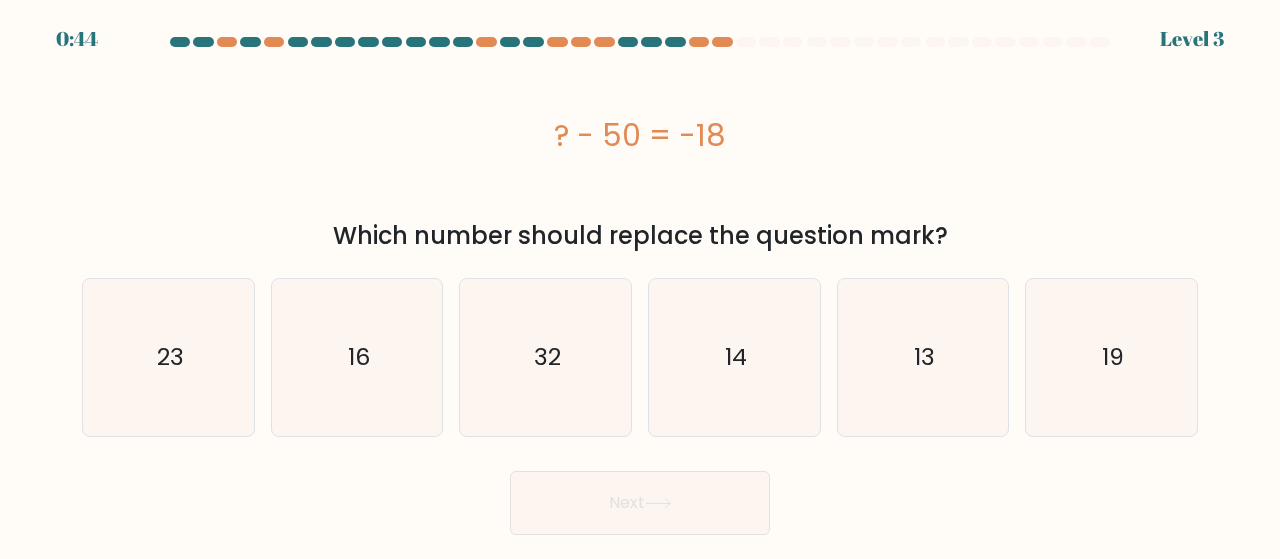 drag, startPoint x: 557, startPoint y: 138, endPoint x: 1005, endPoint y: 233, distance: 457.9618 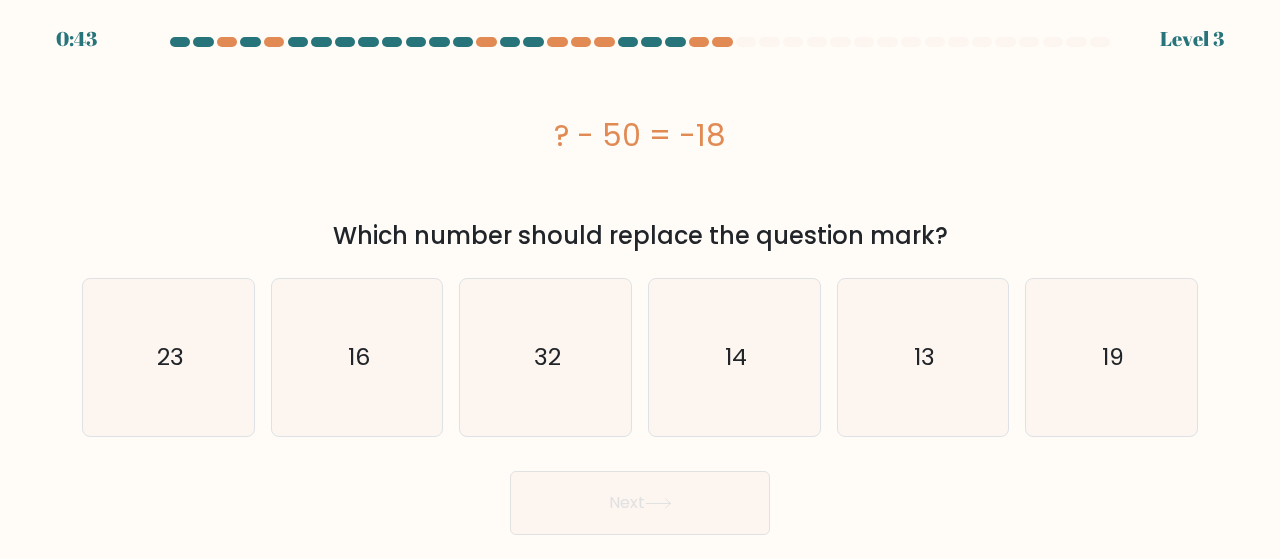 copy on "? - 50 = -18
Which number should replace the question mark?" 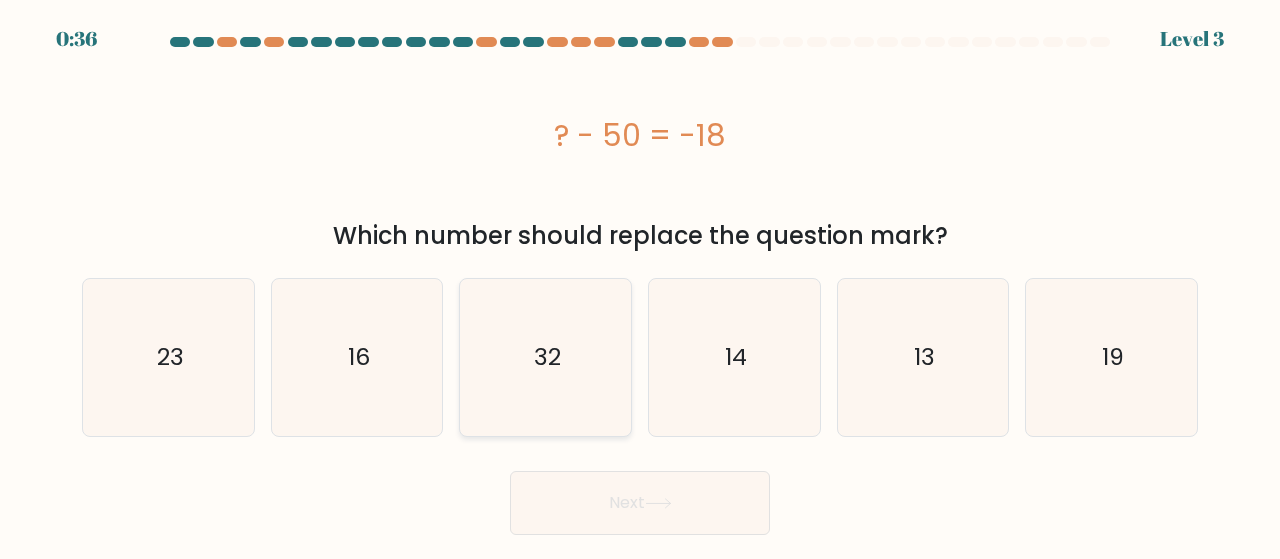 click on "32" at bounding box center [545, 357] 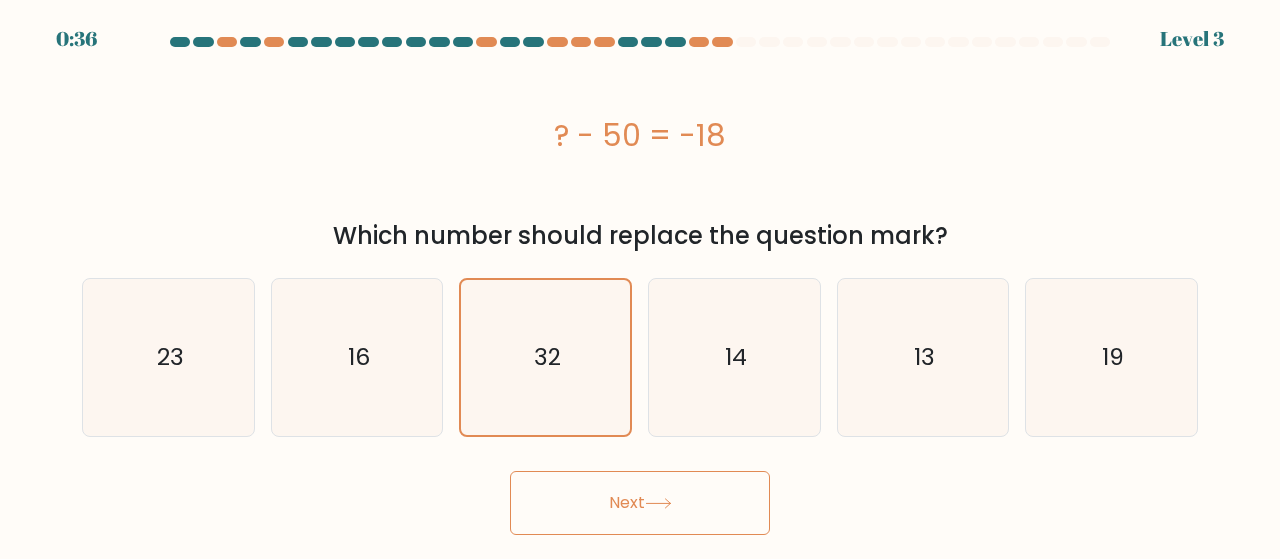 click on "Next" at bounding box center (640, 503) 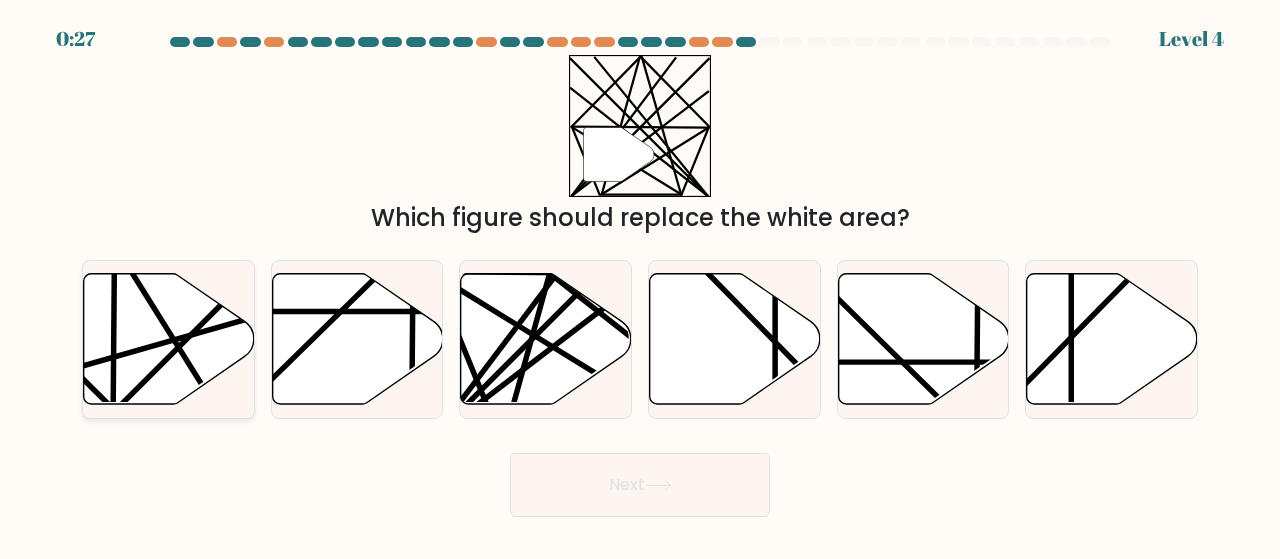 click at bounding box center [169, 338] 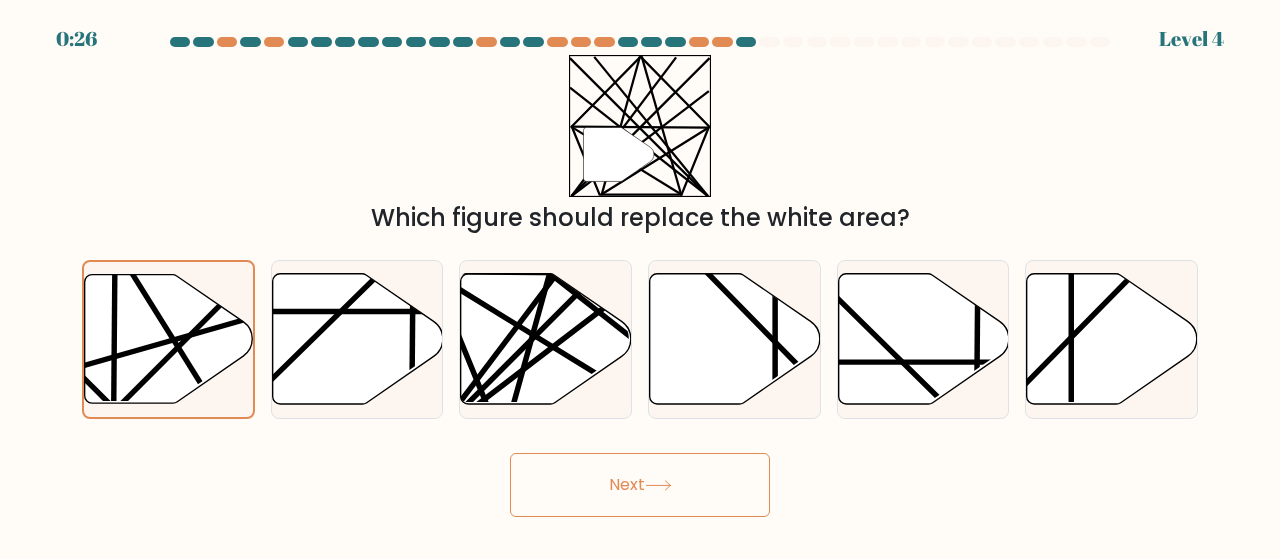 click on "Next" at bounding box center [640, 485] 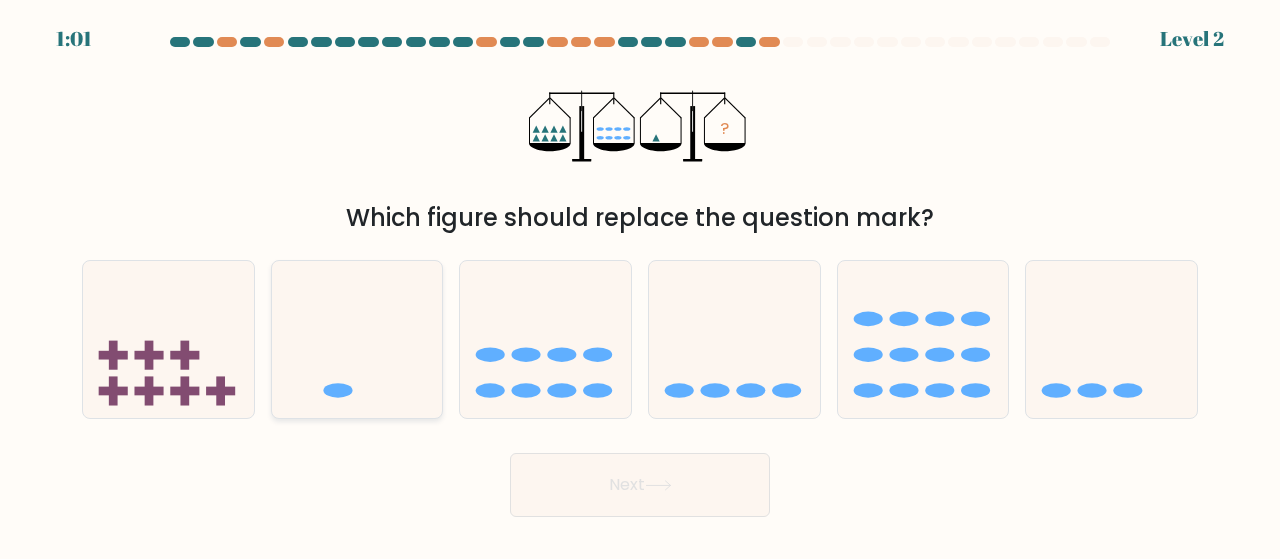 click at bounding box center (357, 339) 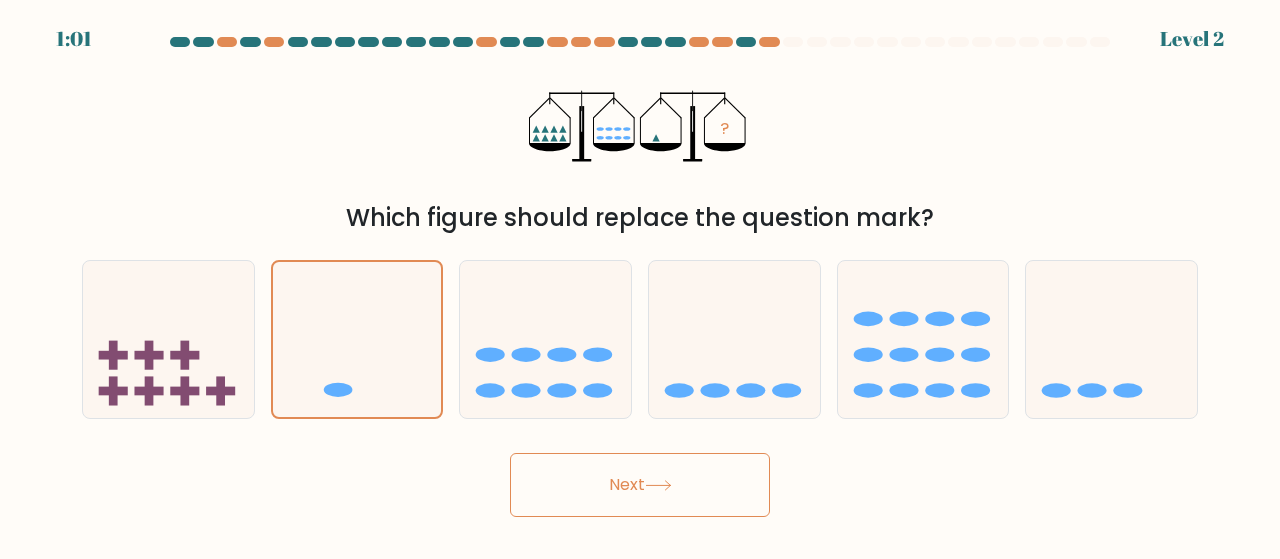 click on "Next" at bounding box center [640, 485] 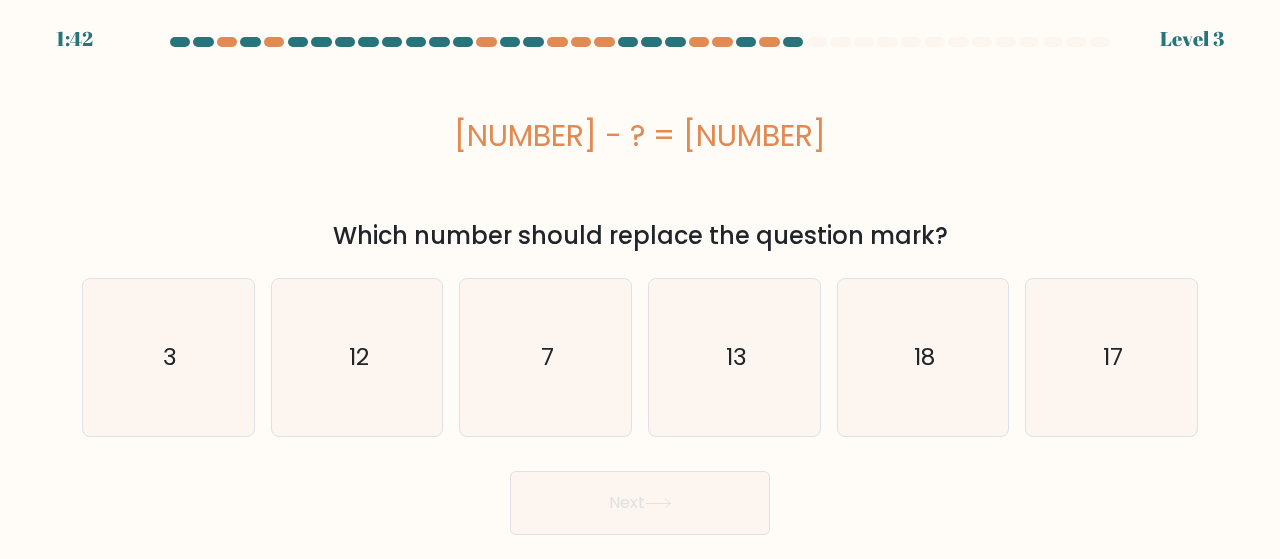 drag, startPoint x: 566, startPoint y: 134, endPoint x: 966, endPoint y: 226, distance: 410.44366 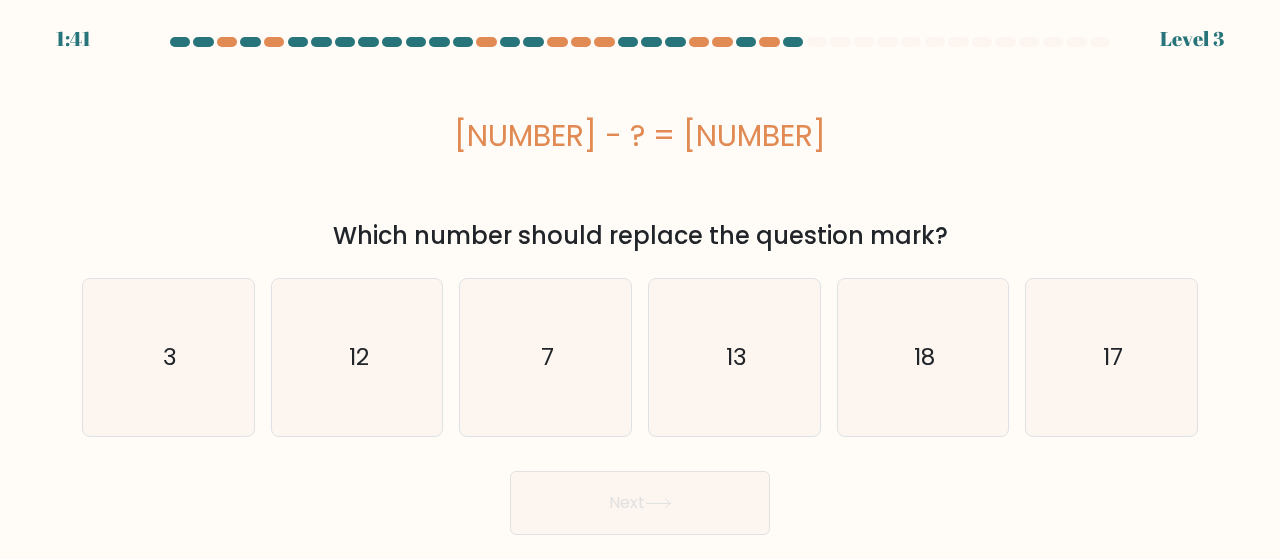 copy on "49 - ?  = 31
Which number should replace the question mark?" 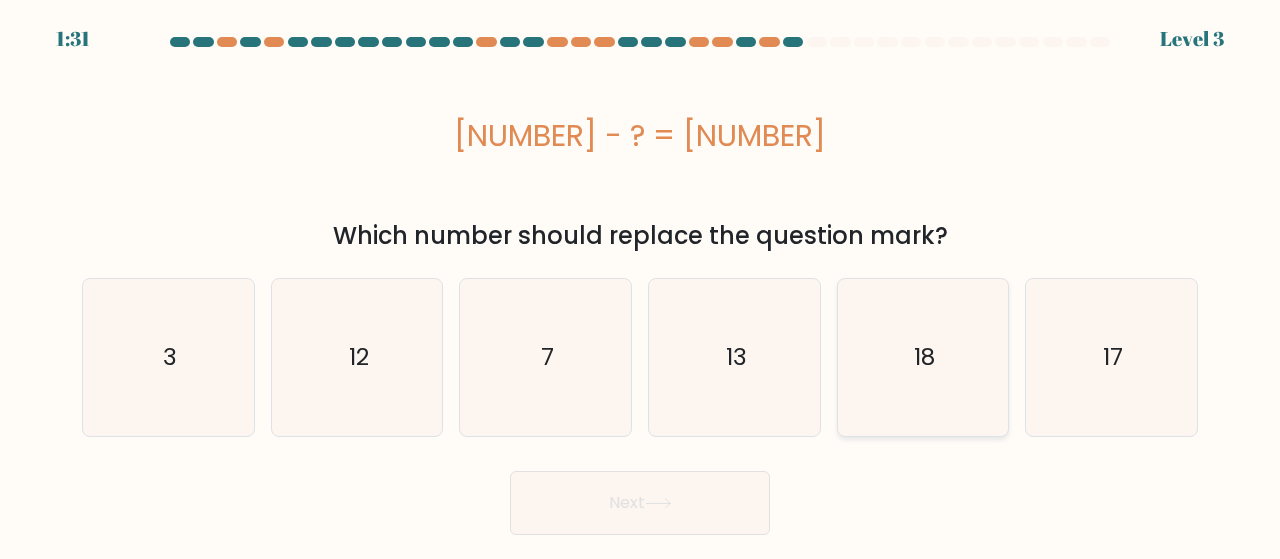 click on "18" at bounding box center [923, 357] 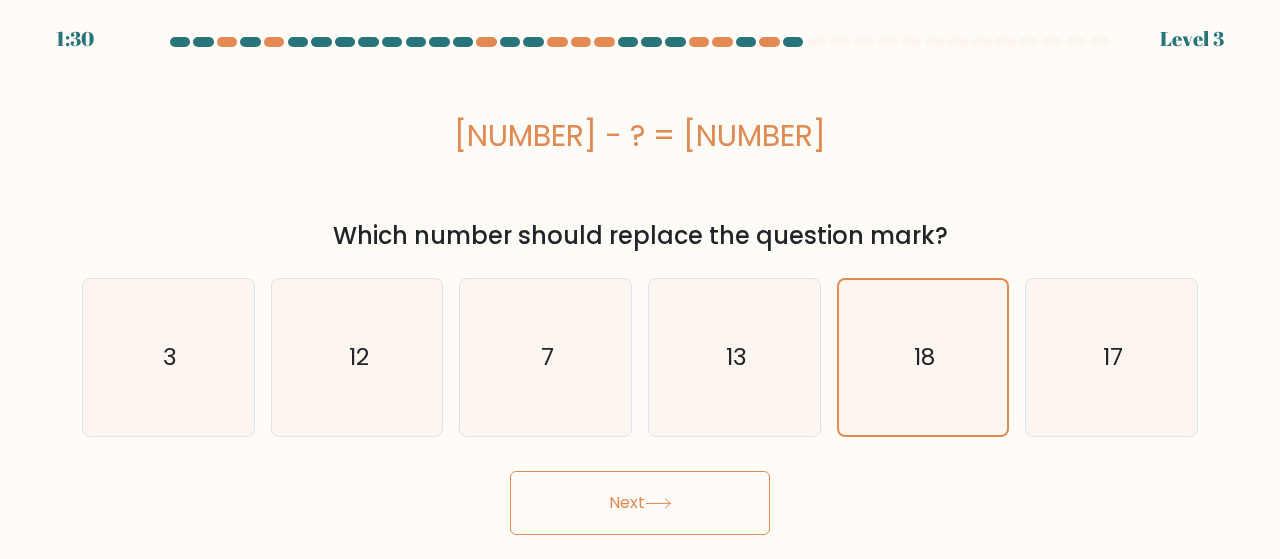 click on "Next" at bounding box center (640, 503) 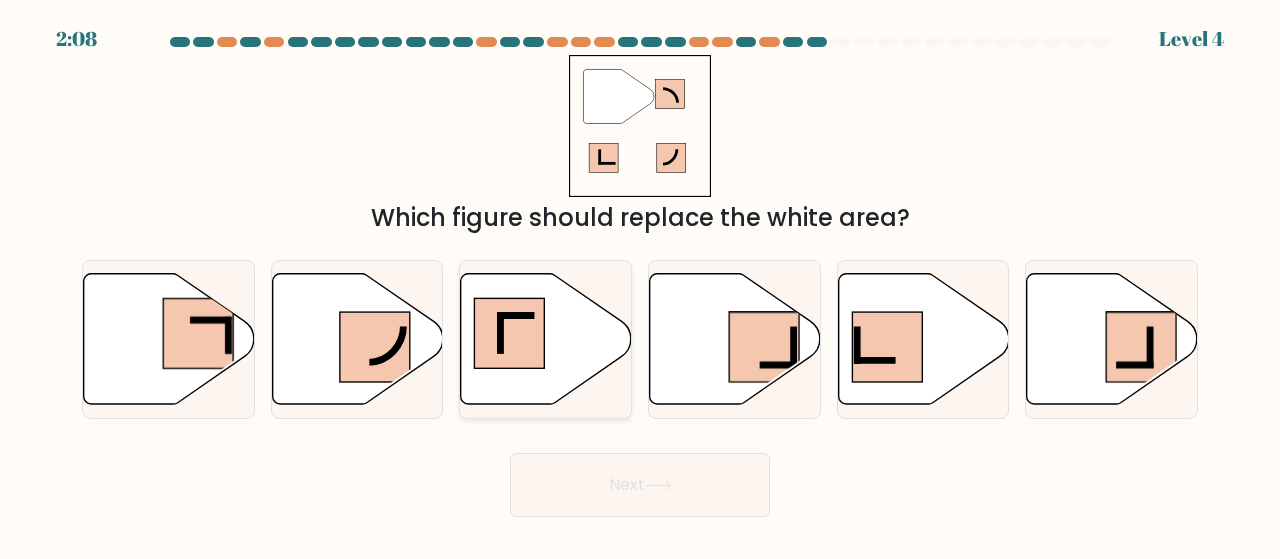 click at bounding box center (546, 338) 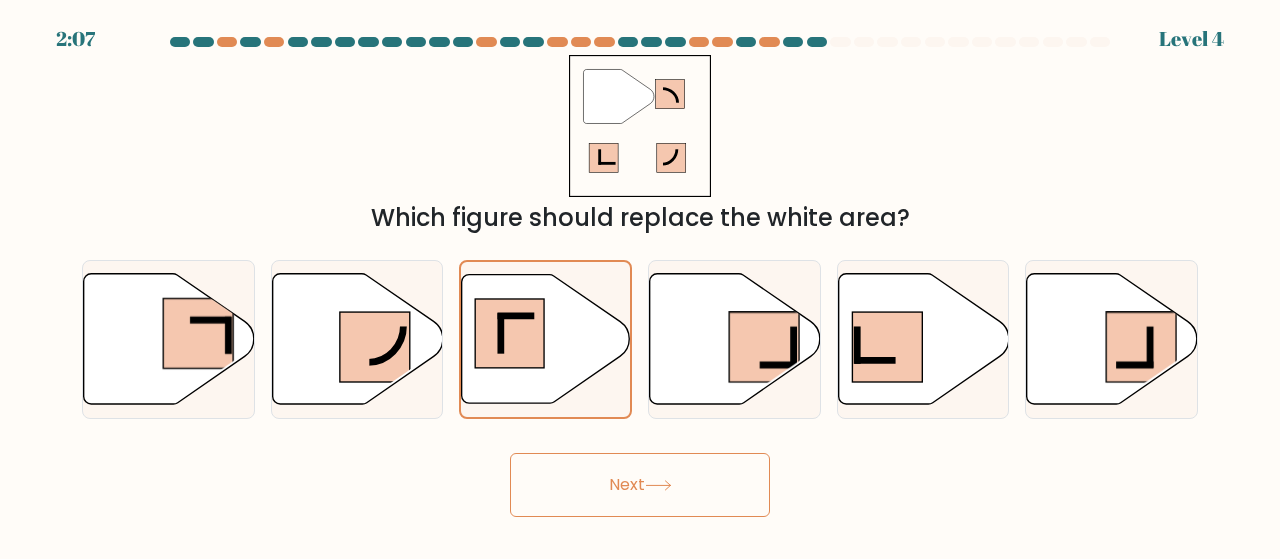 click on "Next" at bounding box center [640, 485] 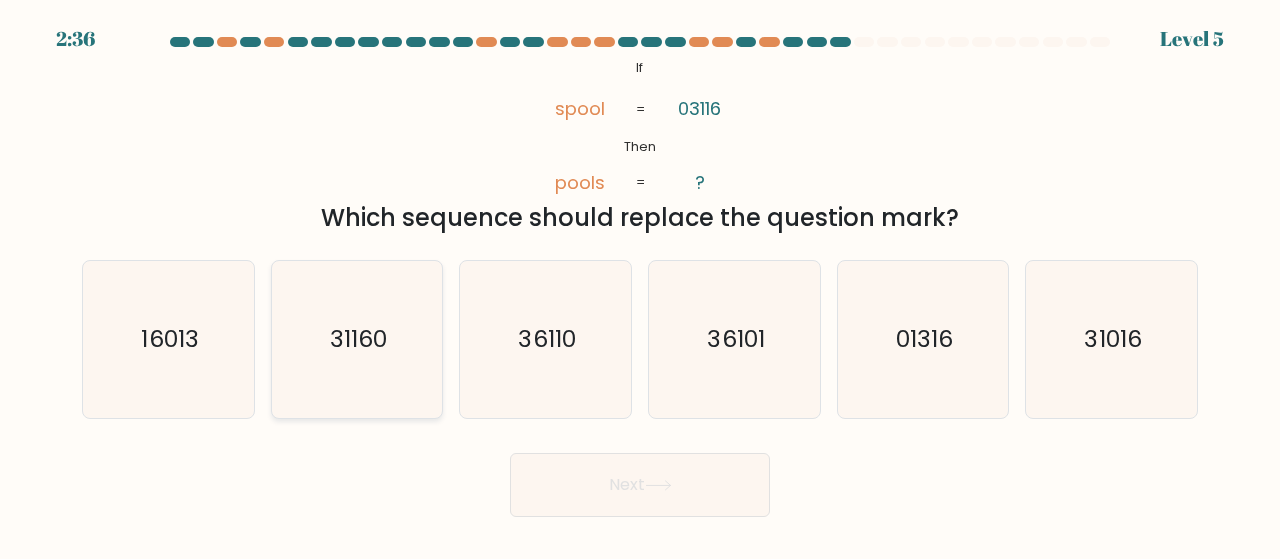 click on "31160" at bounding box center [357, 339] 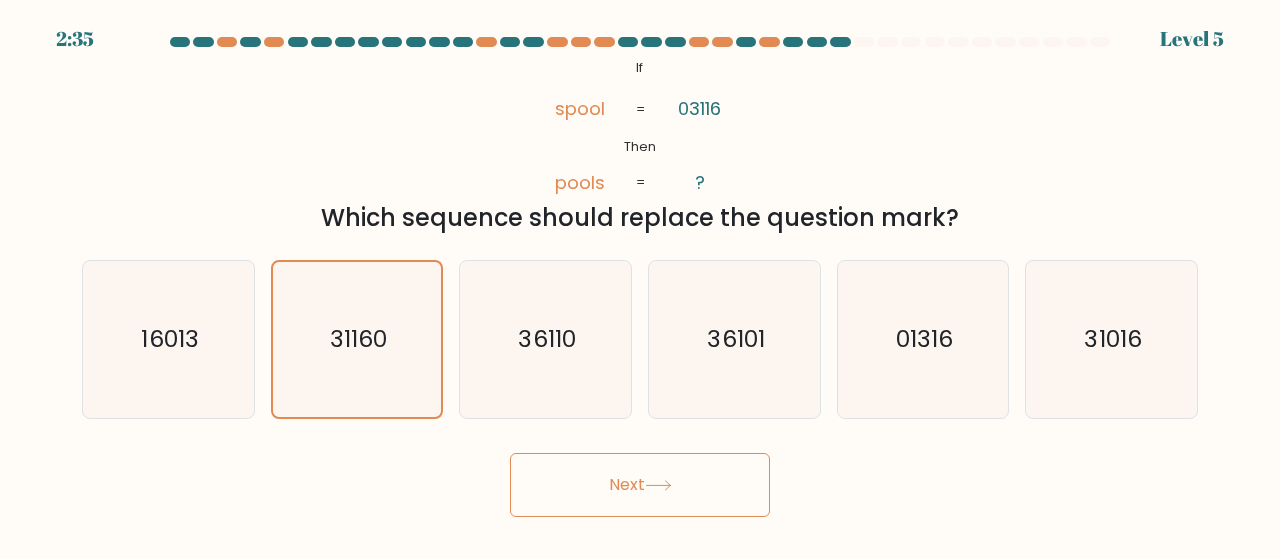 click on "Next" at bounding box center [640, 485] 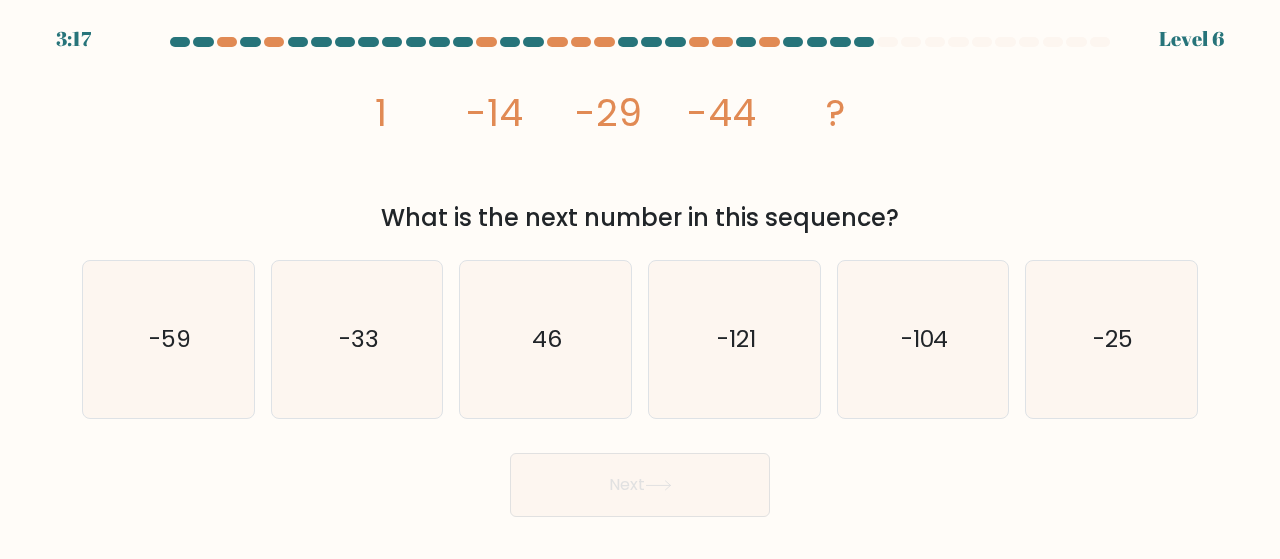 drag, startPoint x: 375, startPoint y: 118, endPoint x: 914, endPoint y: 219, distance: 548.3812 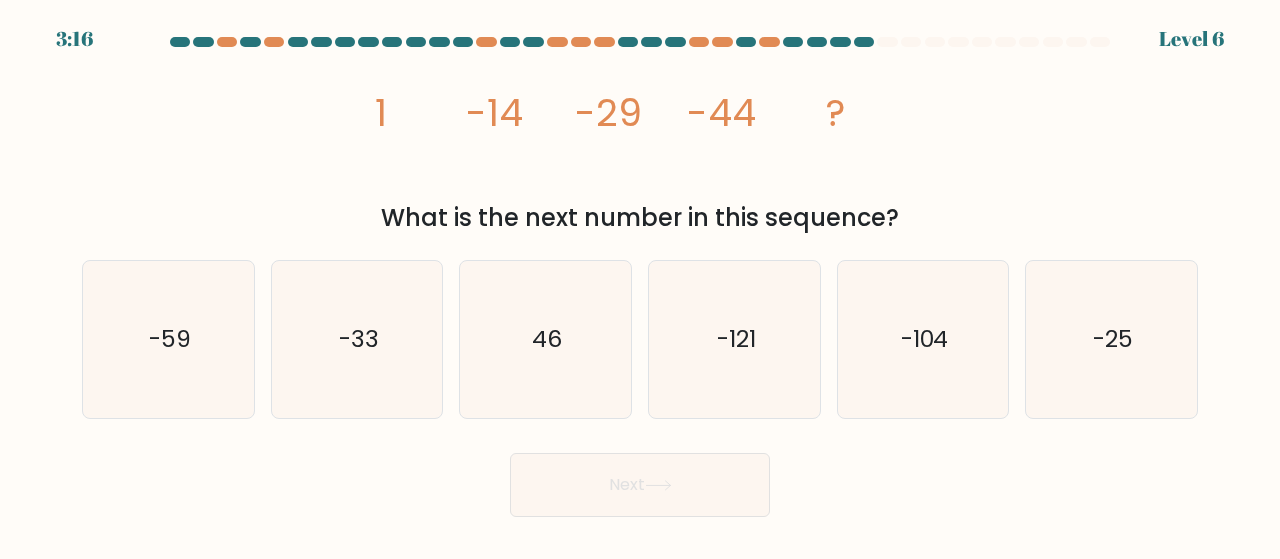 copy on "1
-14
-29
-44
?
What is the next number in this sequence?" 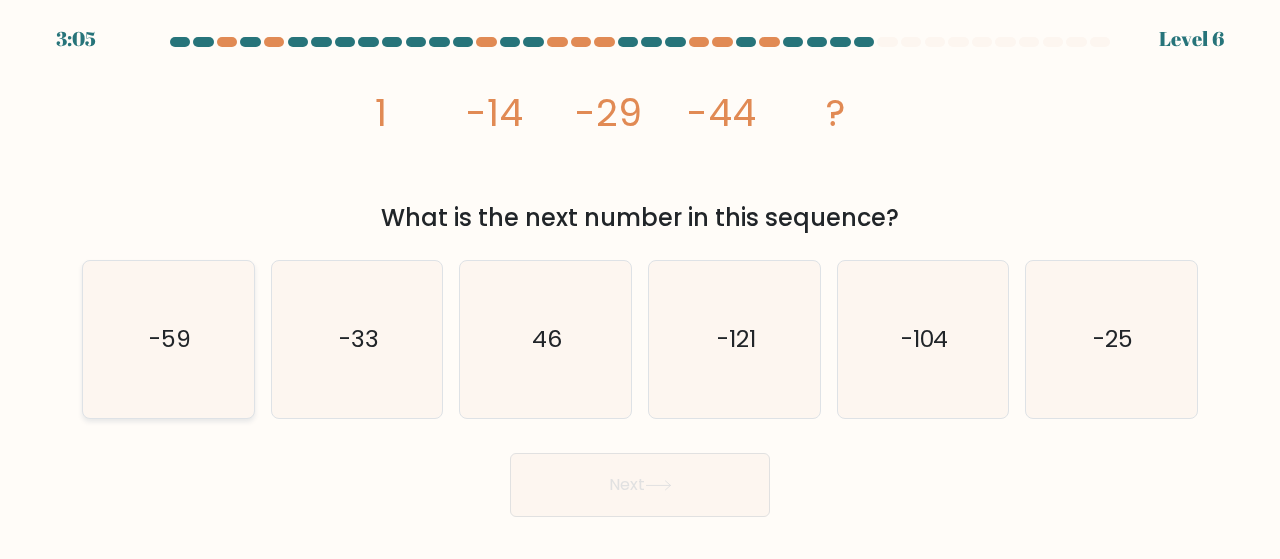click on "-59" at bounding box center (168, 339) 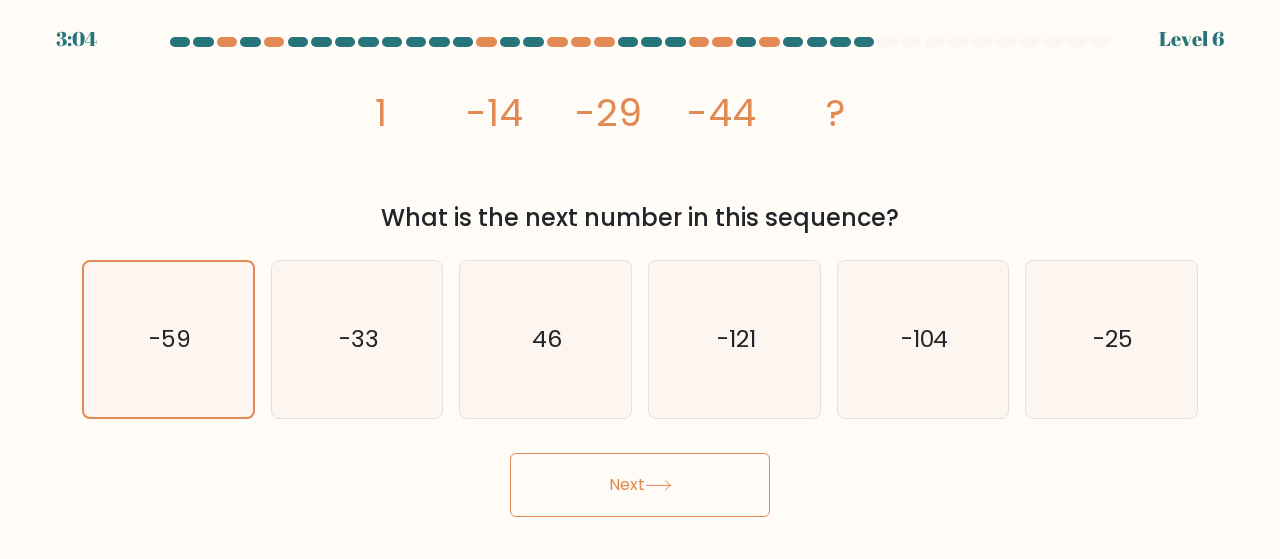 click on "Next" at bounding box center (640, 485) 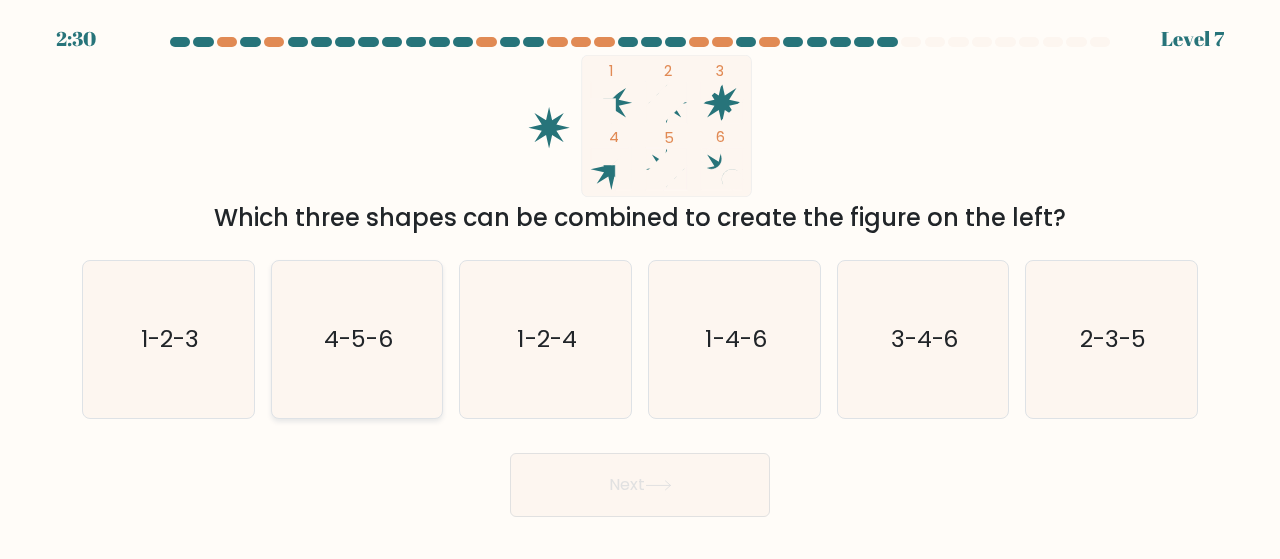 click on "4-5-6" at bounding box center (357, 339) 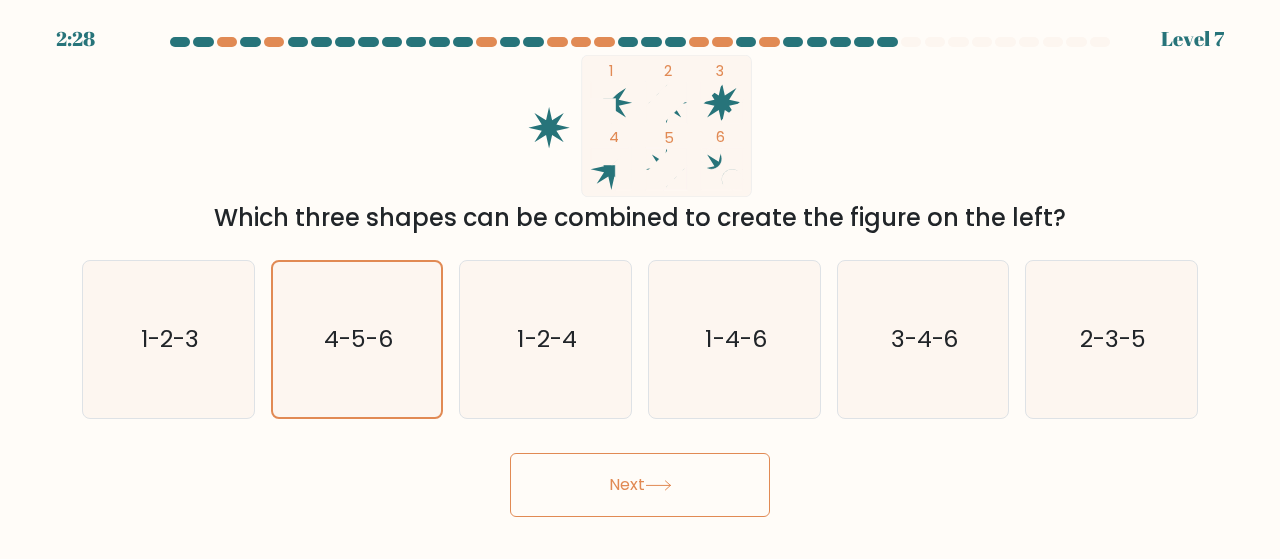 click on "Next" at bounding box center (640, 485) 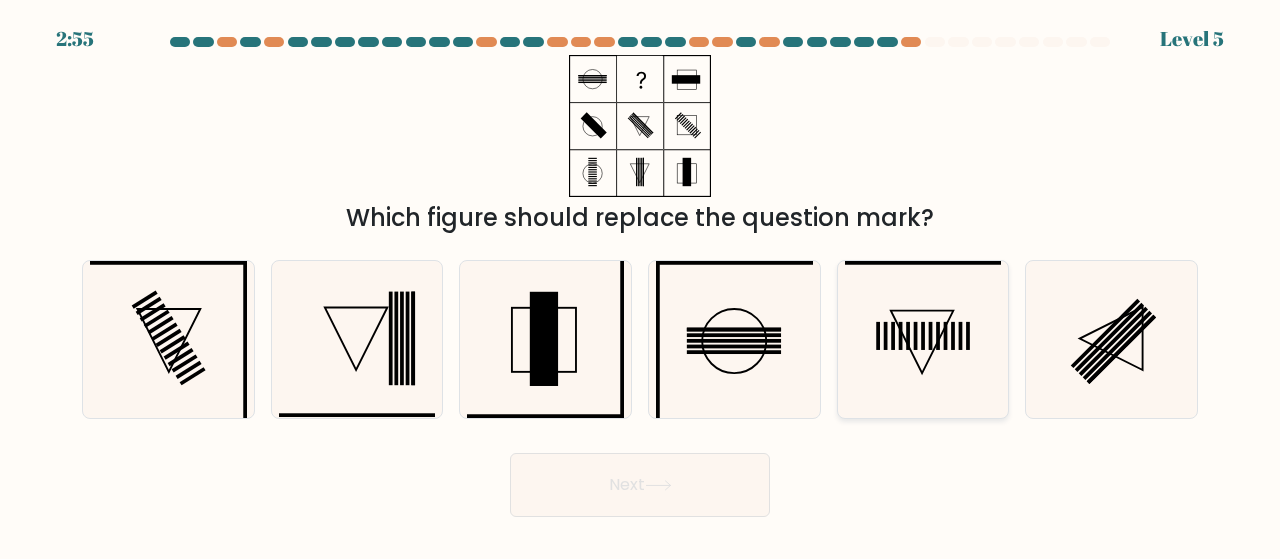 click at bounding box center (923, 339) 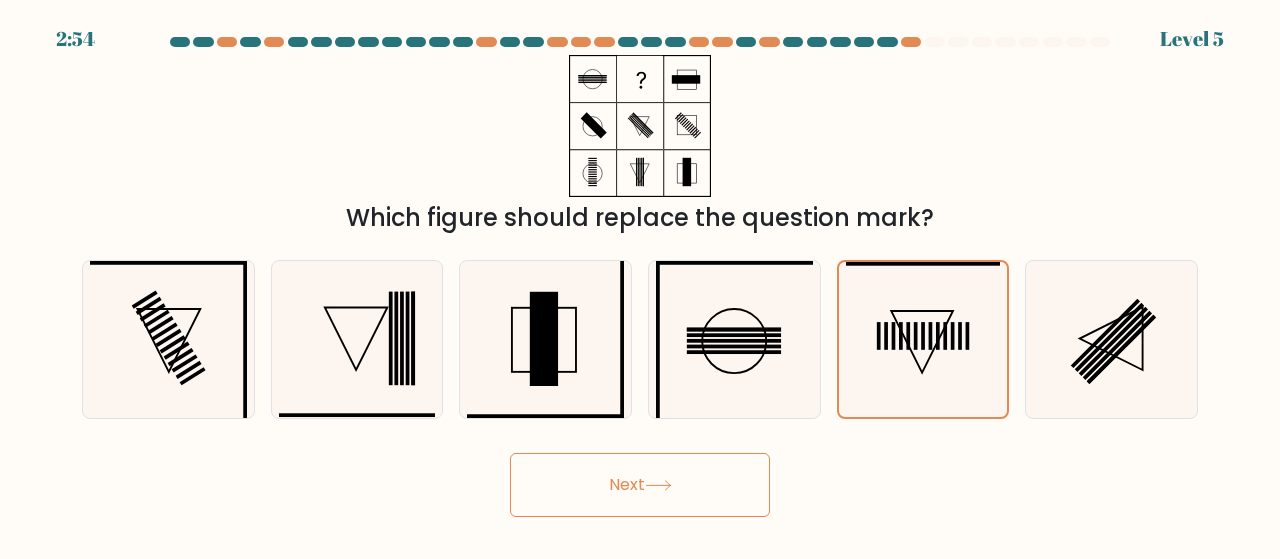 click on "Next" at bounding box center (640, 485) 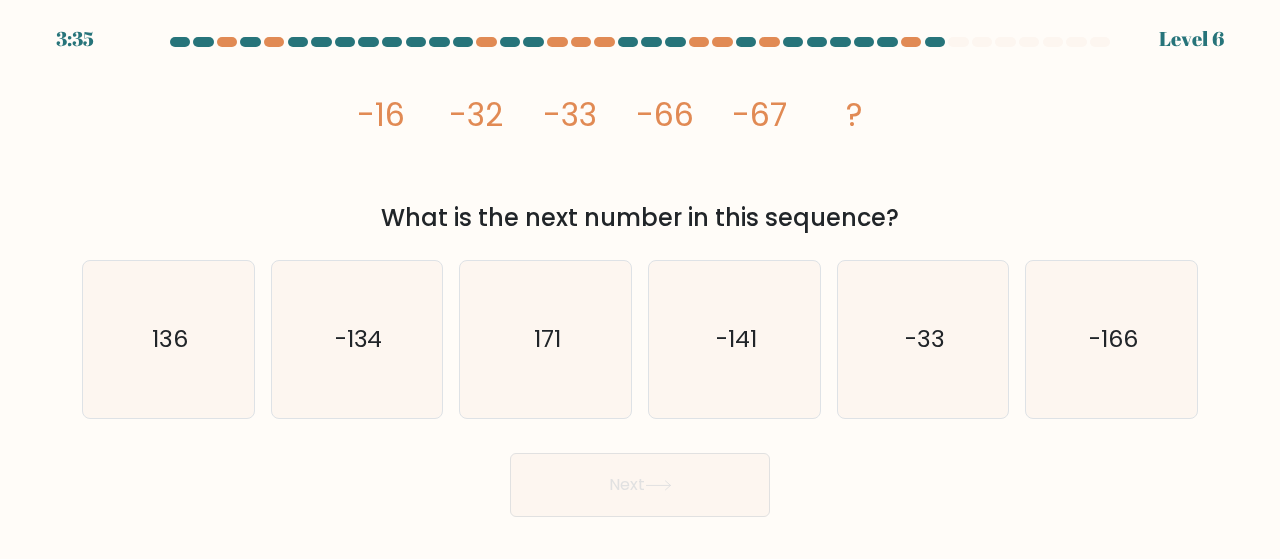 drag, startPoint x: 356, startPoint y: 111, endPoint x: 918, endPoint y: 215, distance: 571.54175 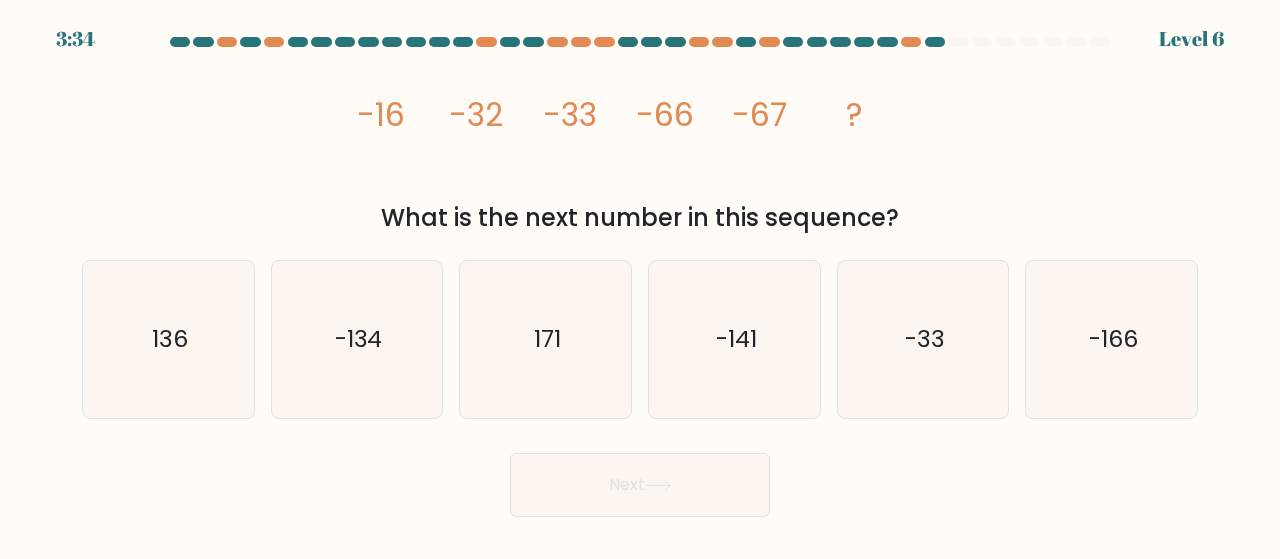 copy on "-16
-32
-33
-66
-67
?
What is the next number in this sequence?" 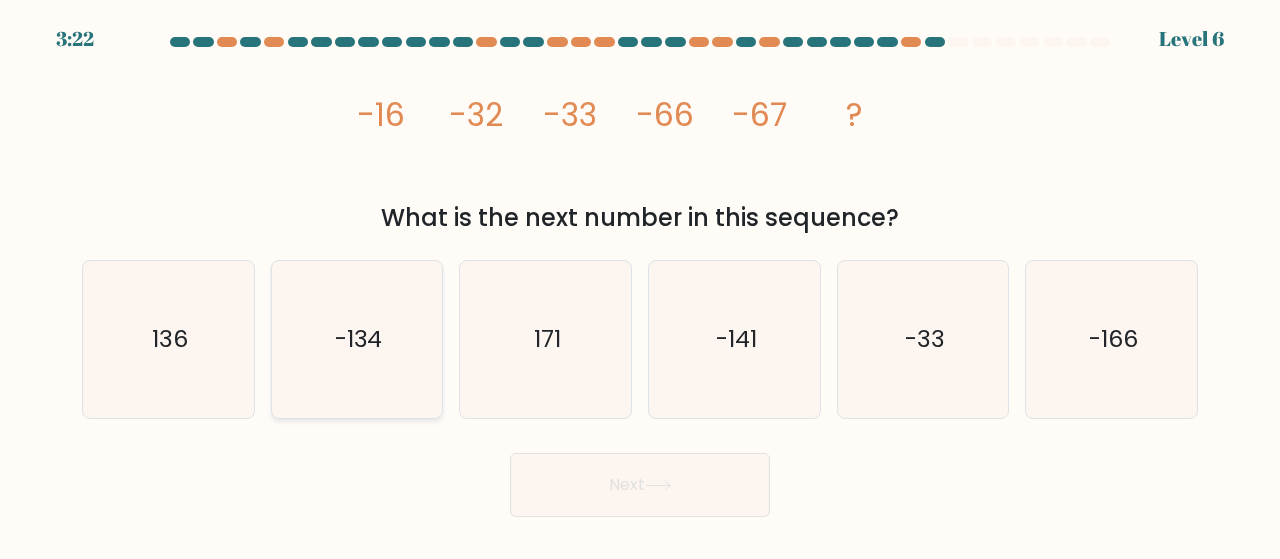 click on "-134" at bounding box center (357, 339) 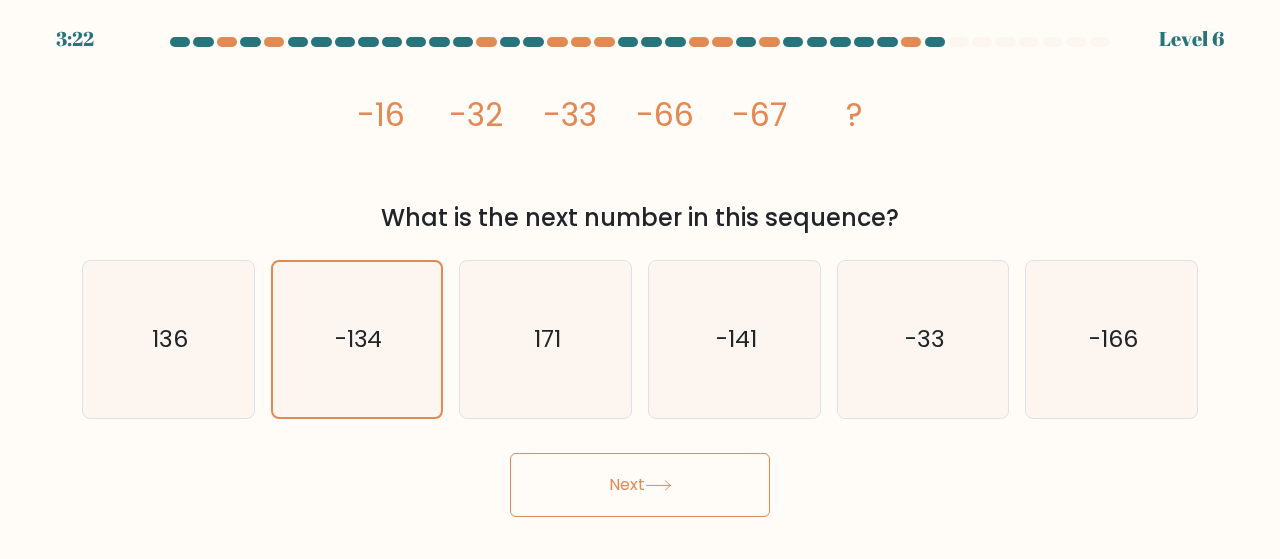 click on "Next" at bounding box center (640, 485) 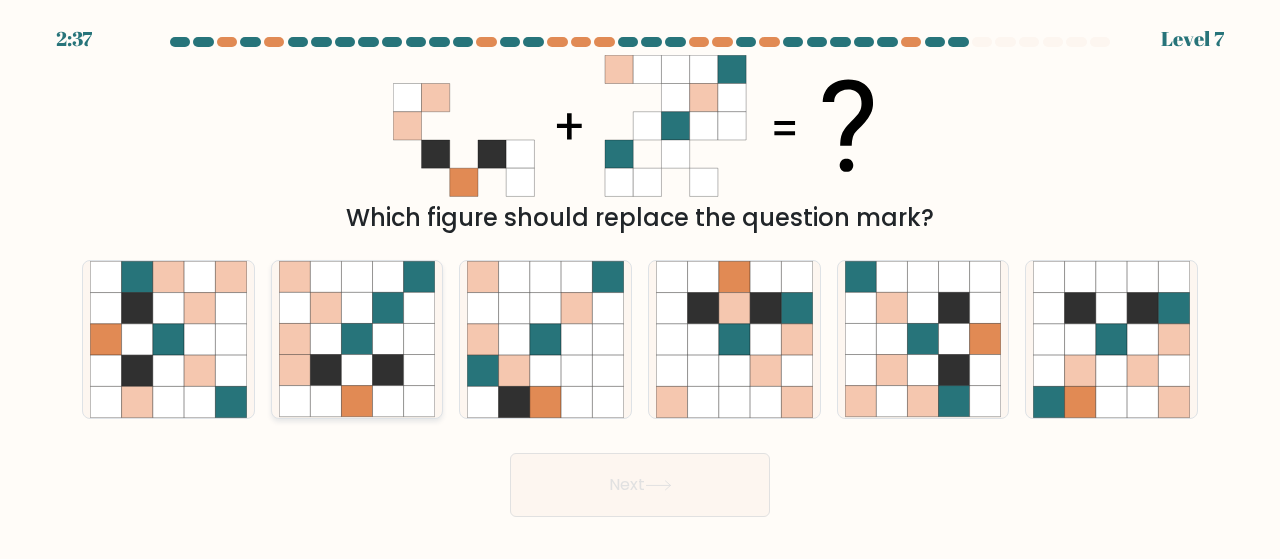 click at bounding box center [356, 370] 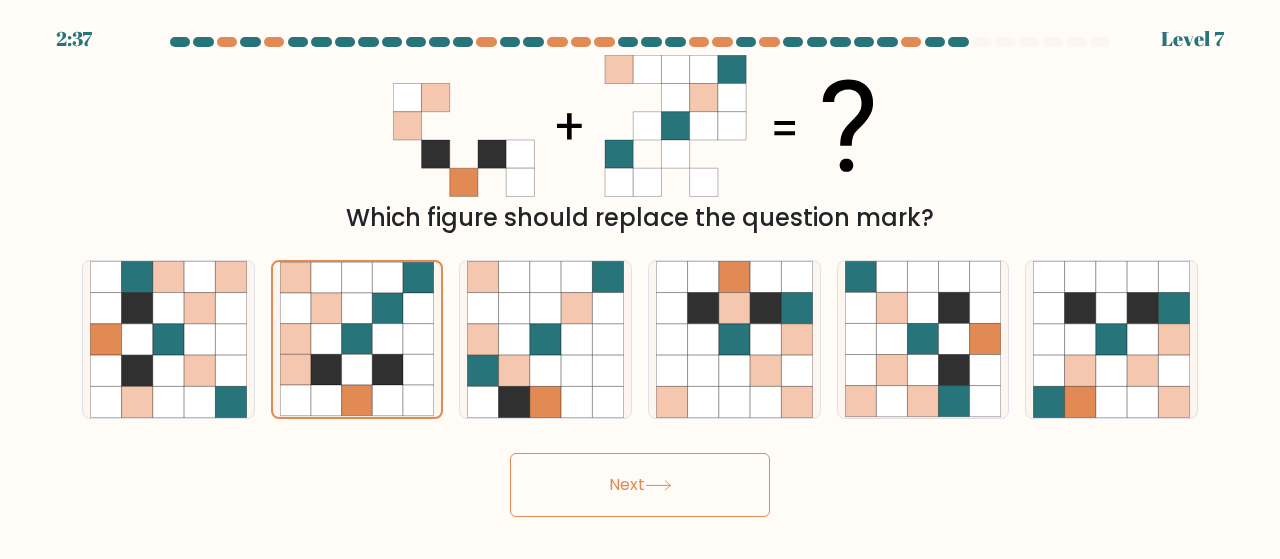 click on "Next" at bounding box center (640, 485) 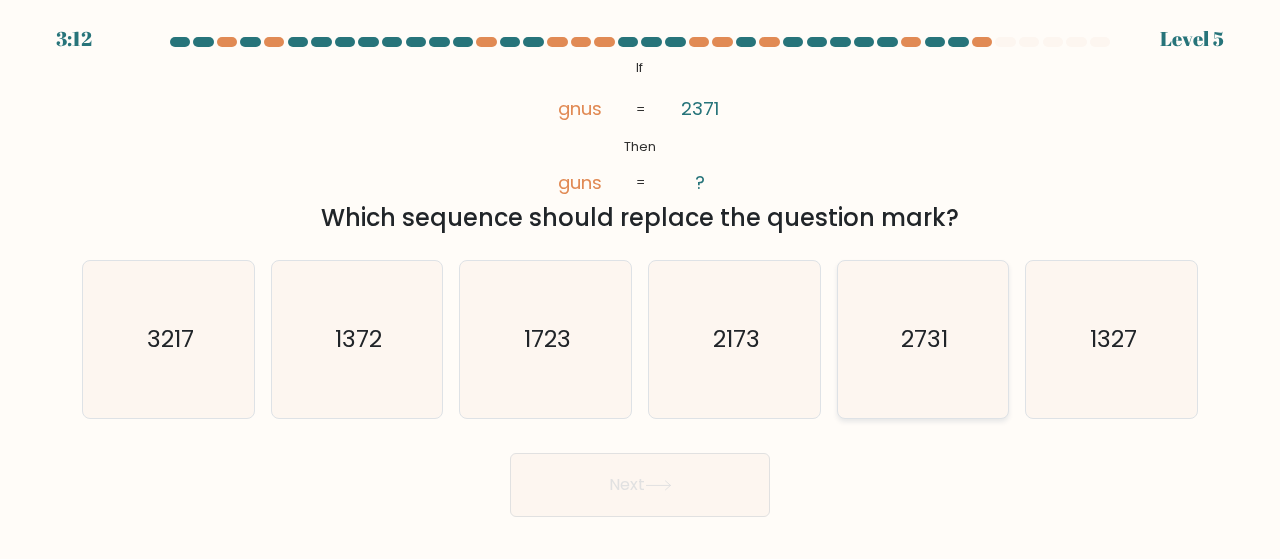 click on "2731" at bounding box center [923, 339] 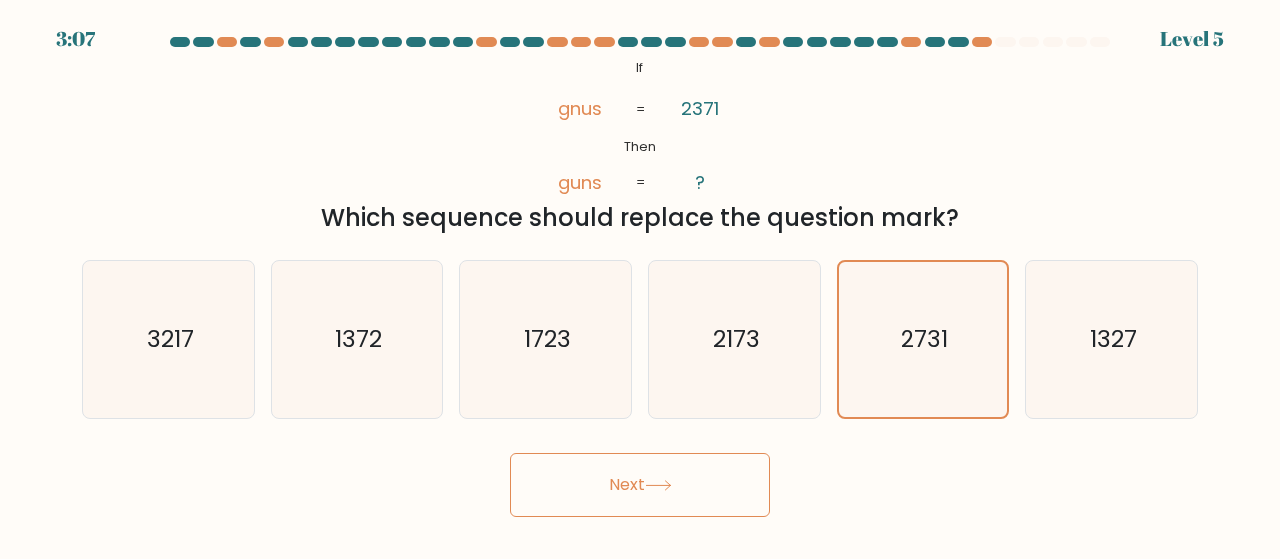 click on "Next" at bounding box center (640, 485) 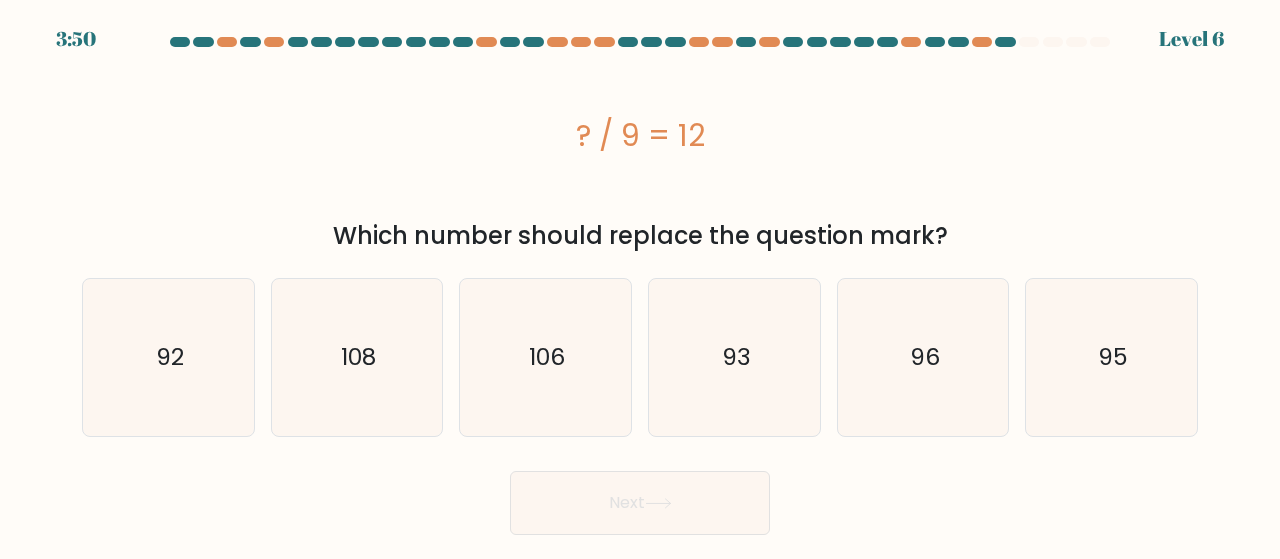 drag, startPoint x: 573, startPoint y: 117, endPoint x: 985, endPoint y: 235, distance: 428.56503 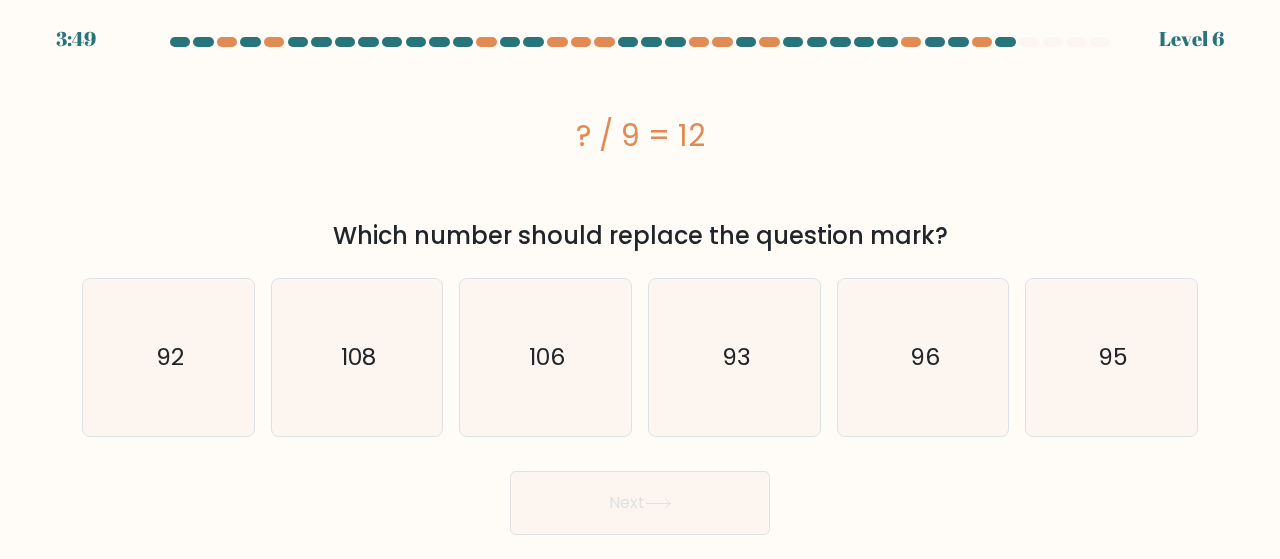 copy on "? / 9 = 12
Which number should replace the question mark?" 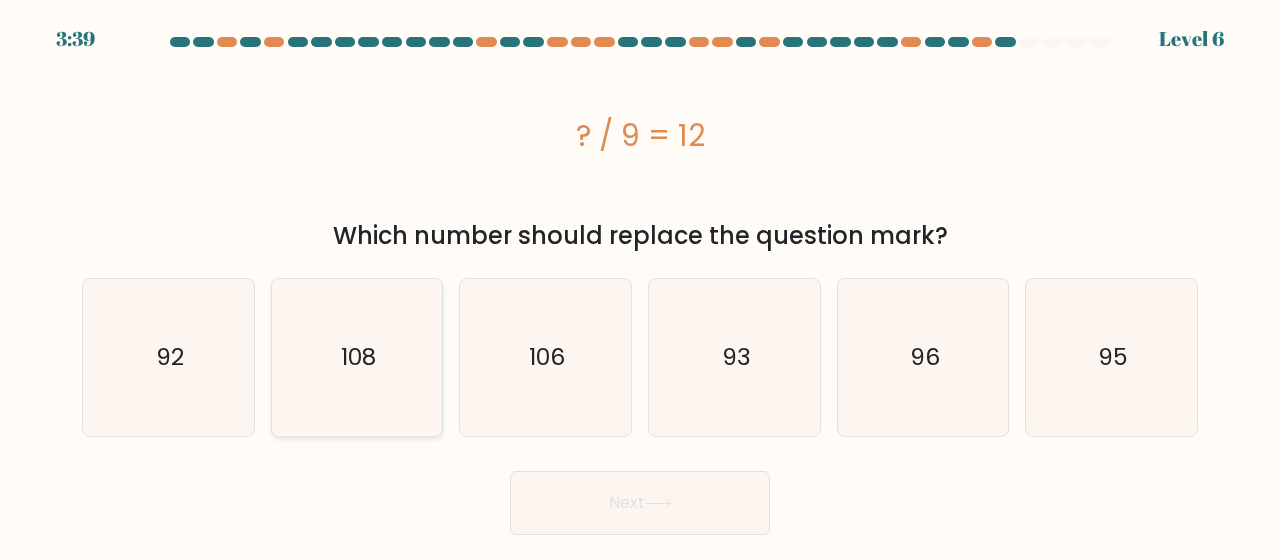 click on "108" at bounding box center (357, 357) 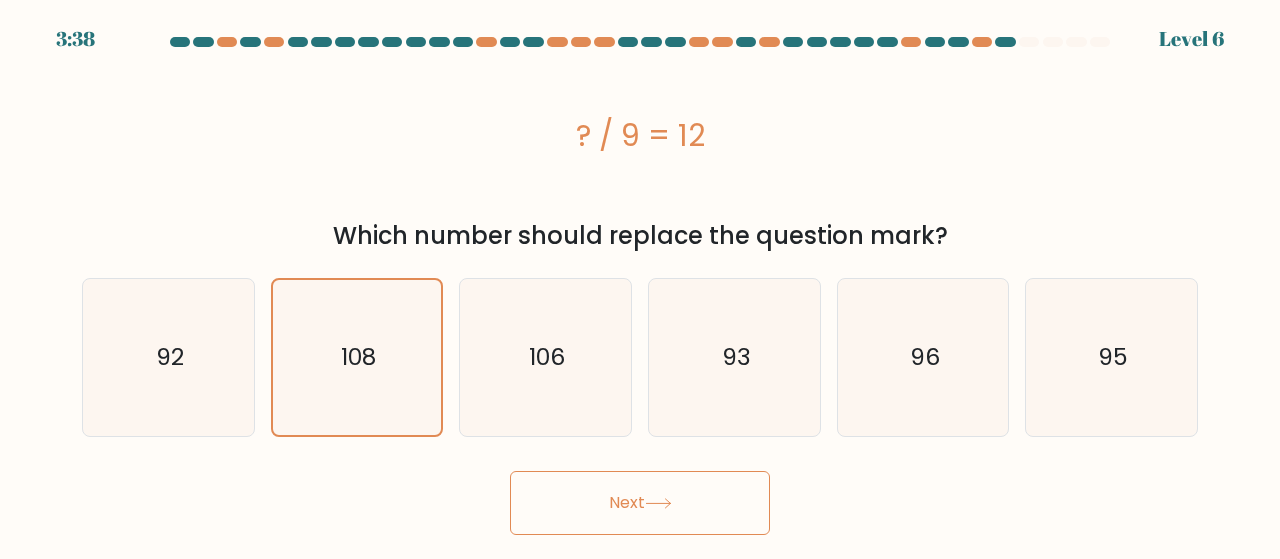 click on "Next" at bounding box center (640, 503) 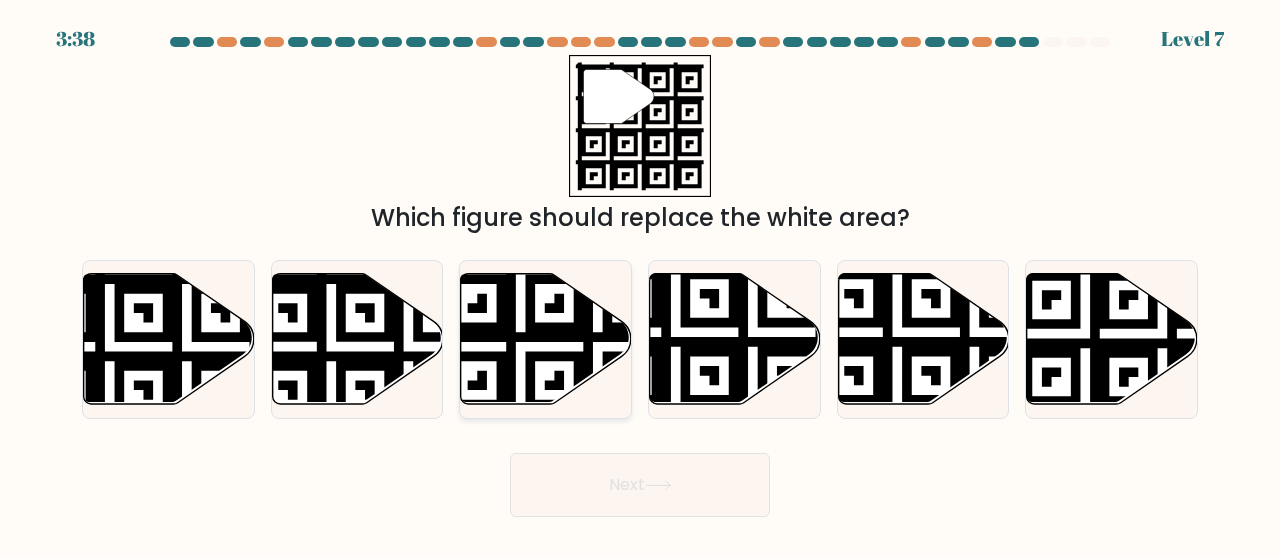 click at bounding box center [599, 270] 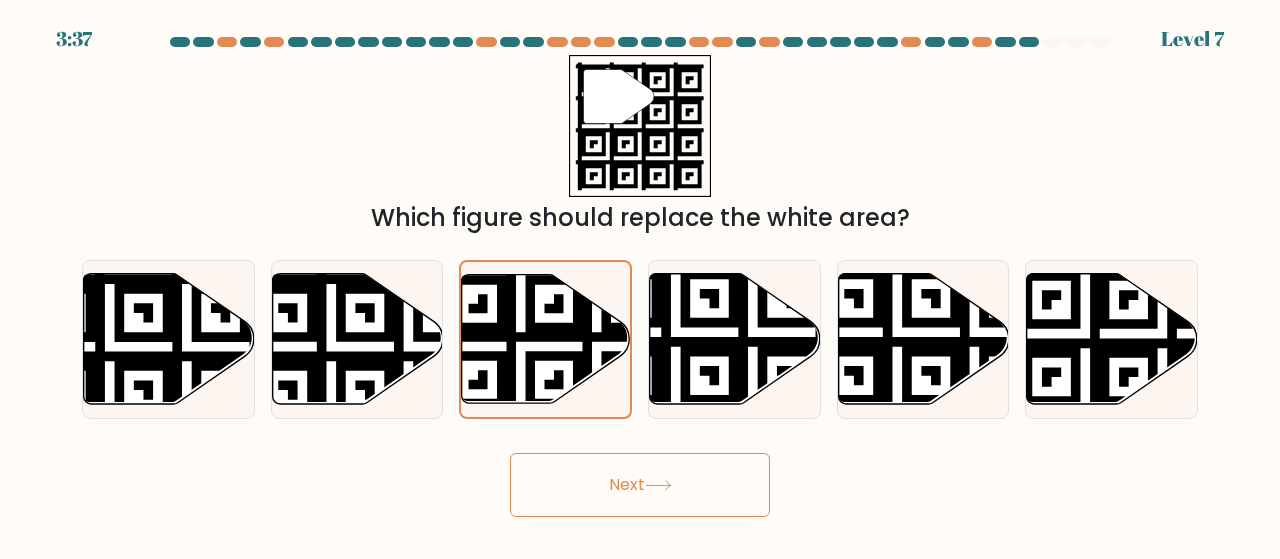 click on "Next" at bounding box center [640, 485] 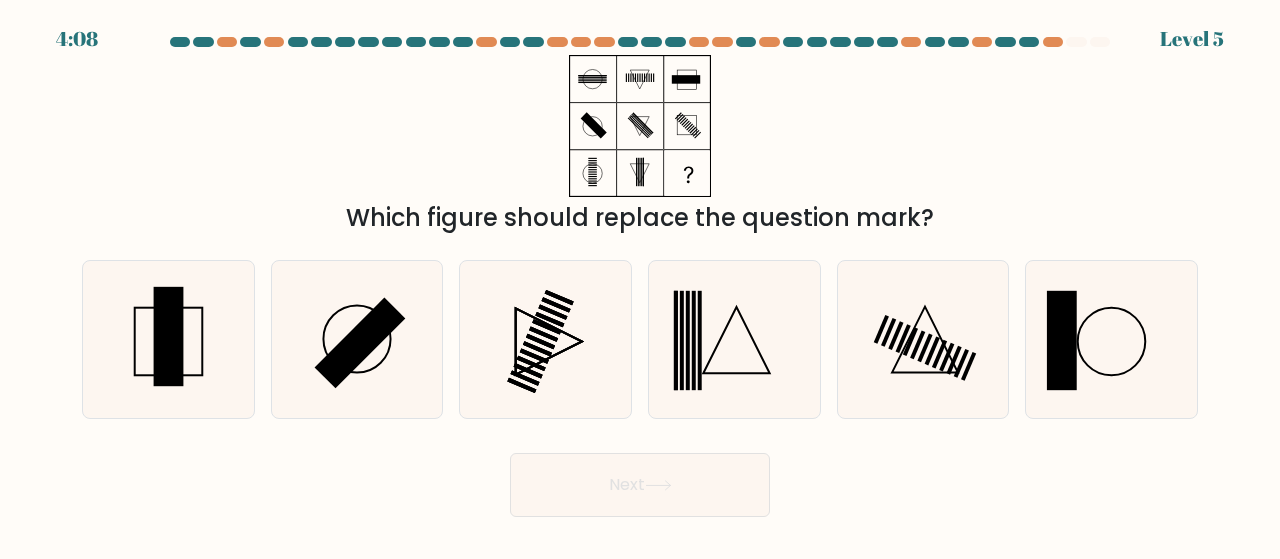 click on "a.
b.
c." at bounding box center (640, 331) 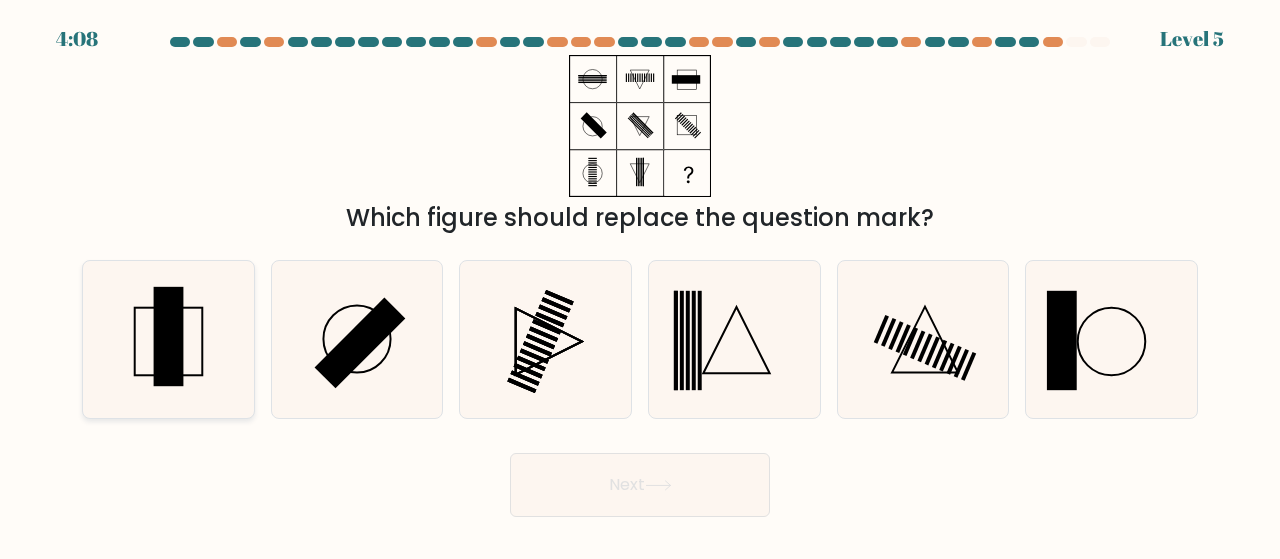 click at bounding box center [168, 336] 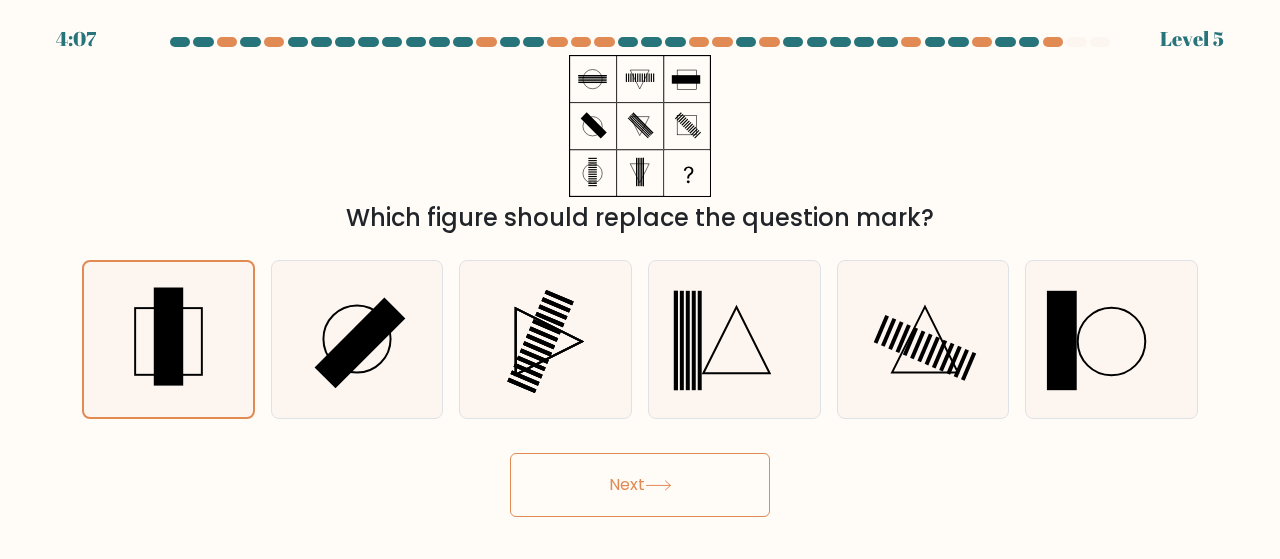 click on "Next" at bounding box center (640, 485) 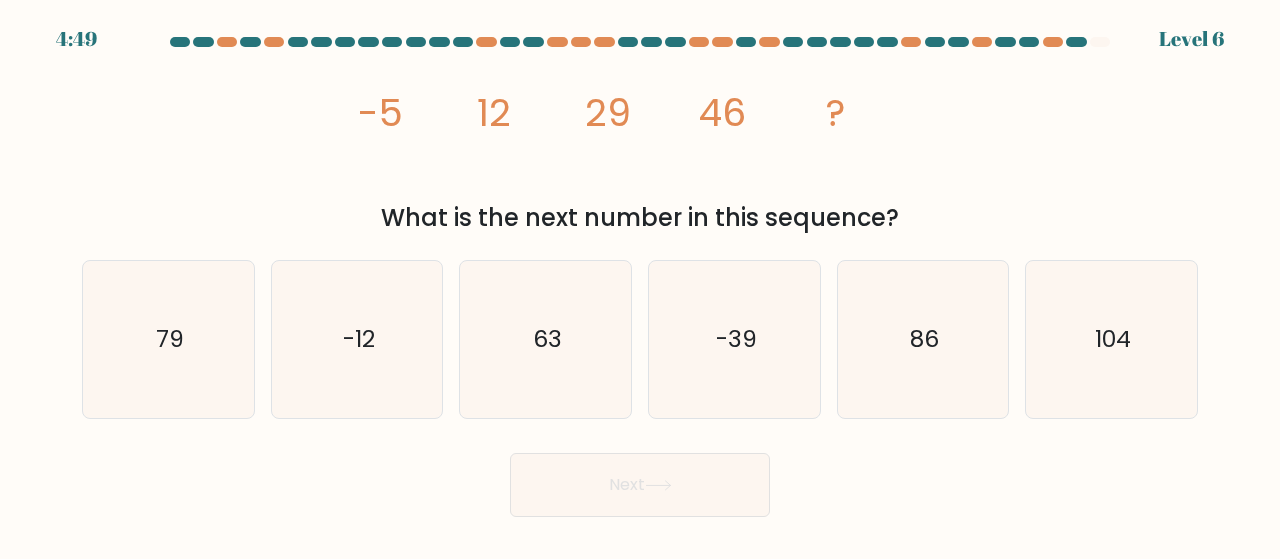 drag, startPoint x: 356, startPoint y: 105, endPoint x: 920, endPoint y: 220, distance: 575.6049 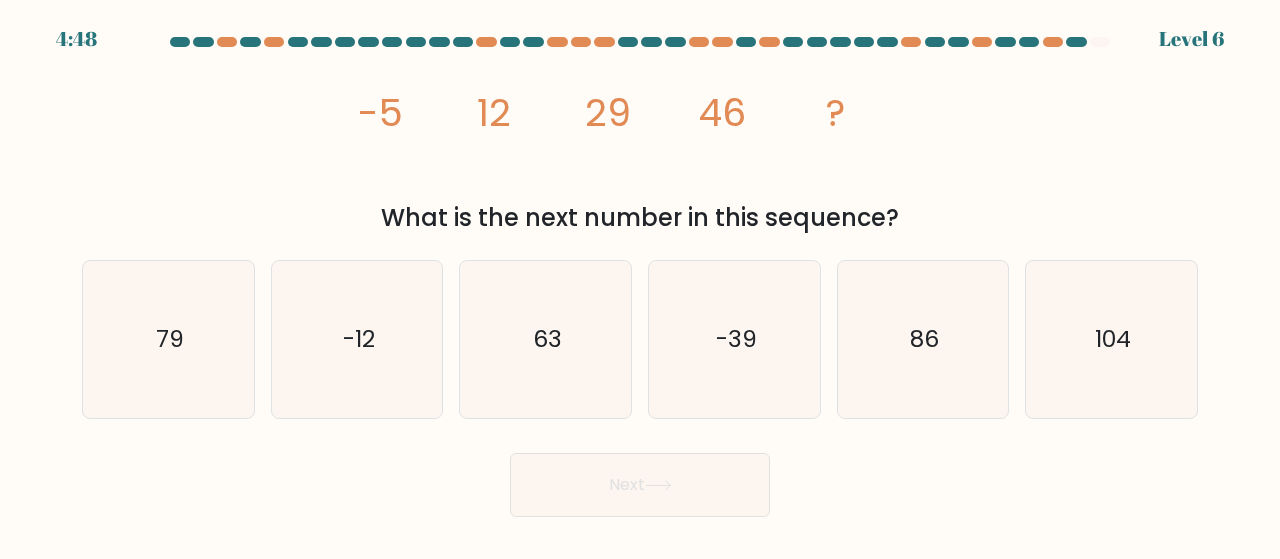 copy on "-5
12
29
46
?
What is the next number in this sequence?" 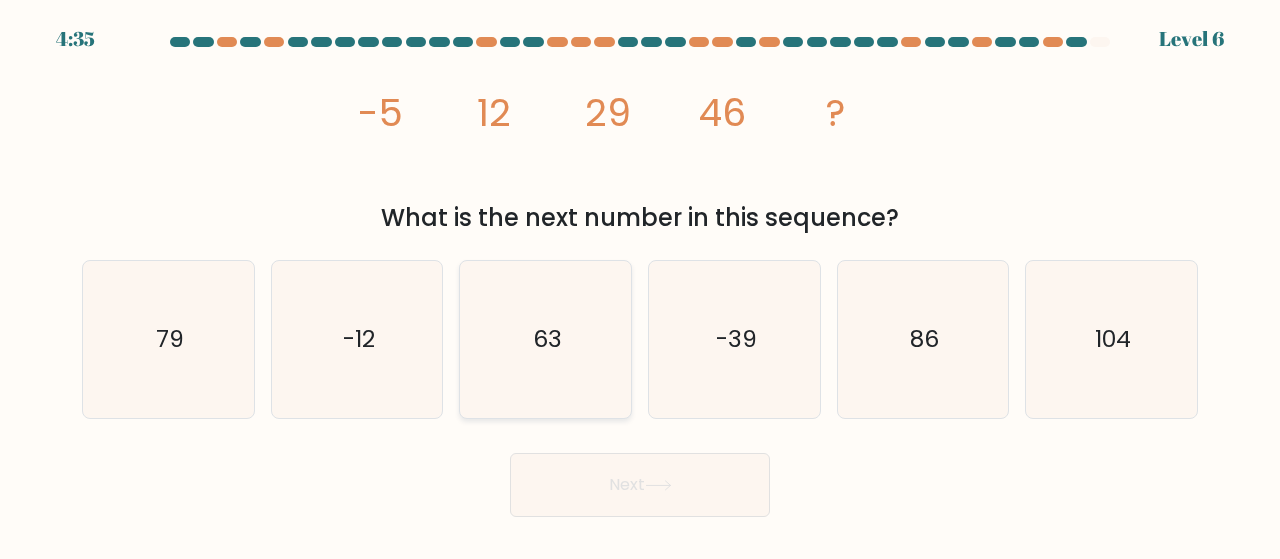 click on "63" at bounding box center [545, 339] 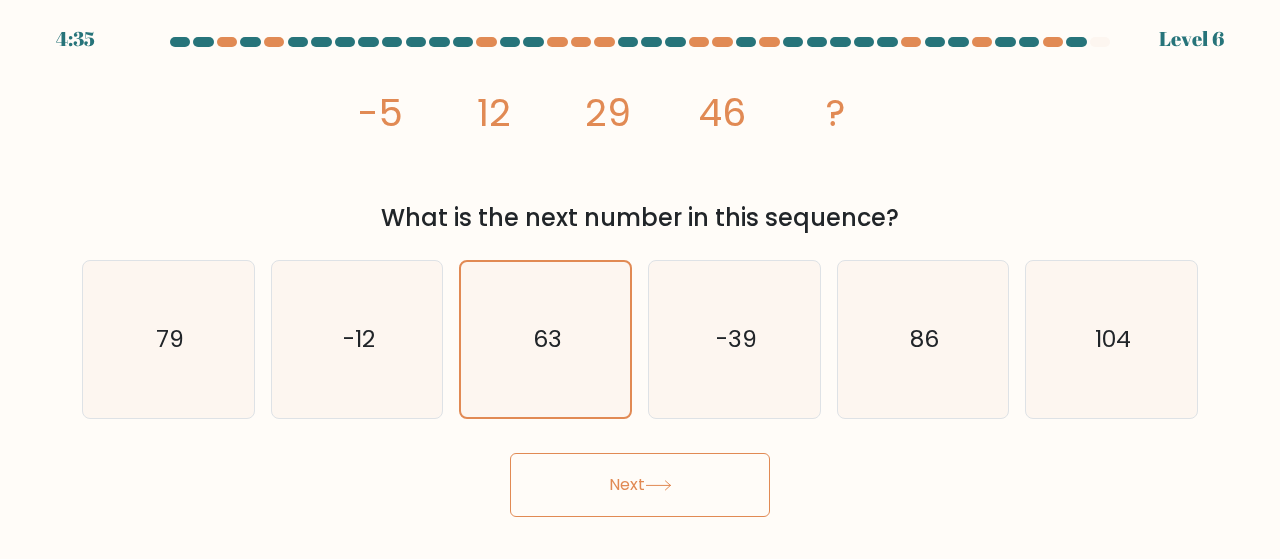 click on "Next" at bounding box center [640, 485] 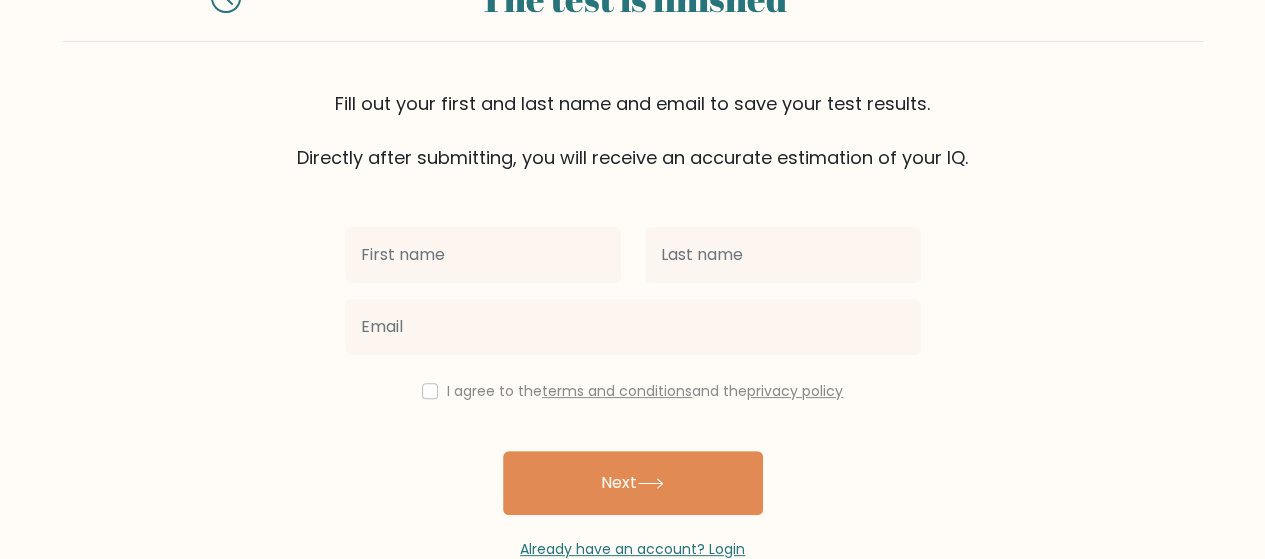 scroll, scrollTop: 100, scrollLeft: 0, axis: vertical 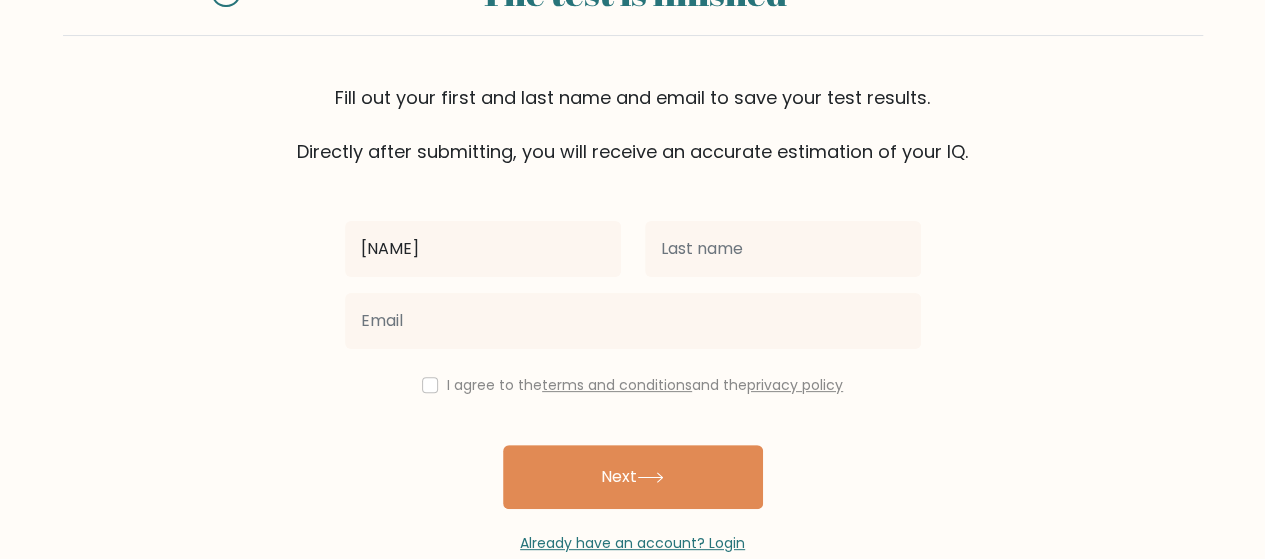 type on "[NAME]" 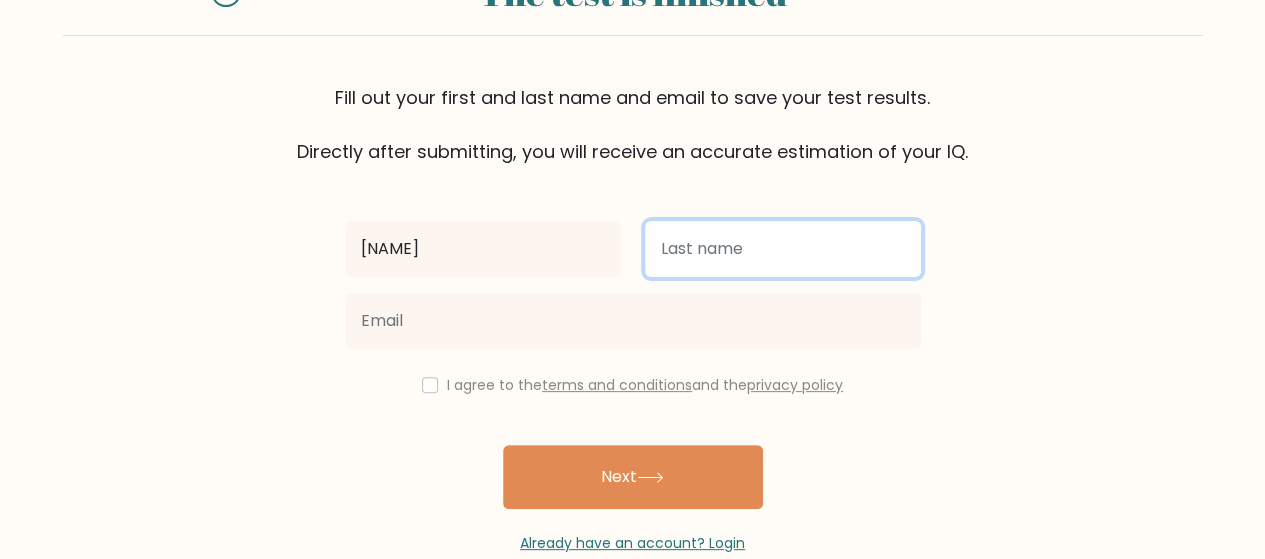 click at bounding box center [783, 249] 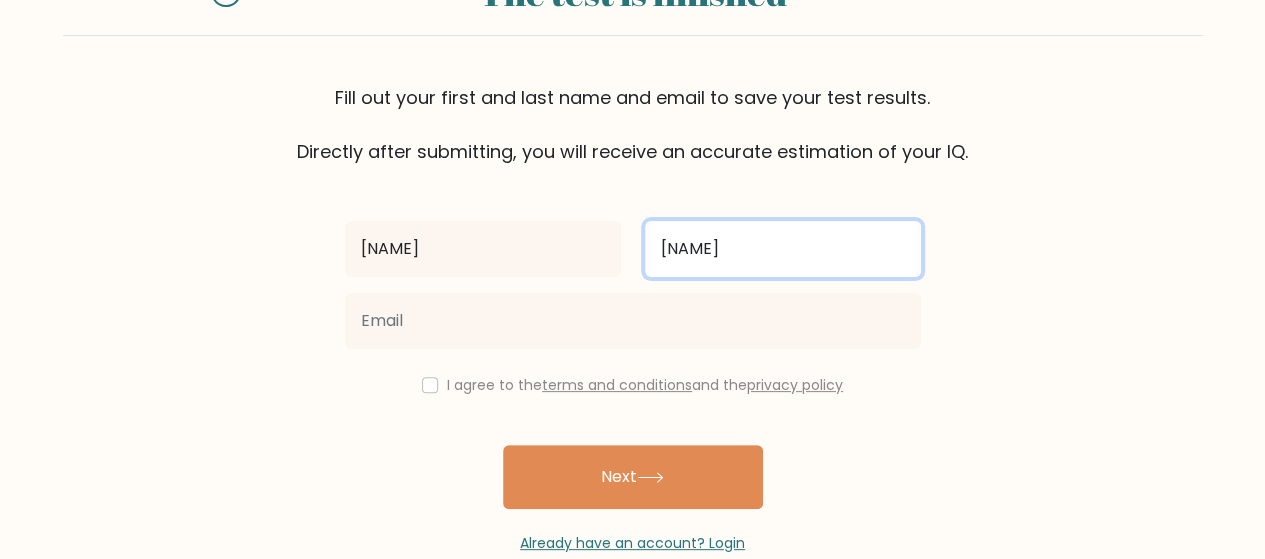 type on "[NAME]" 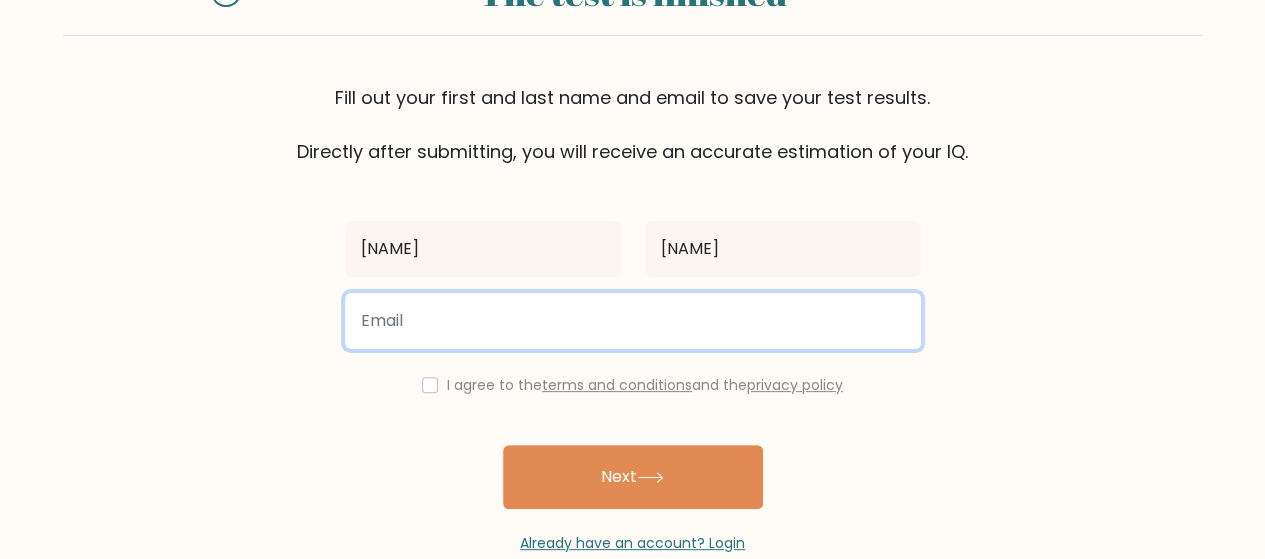 click at bounding box center [633, 321] 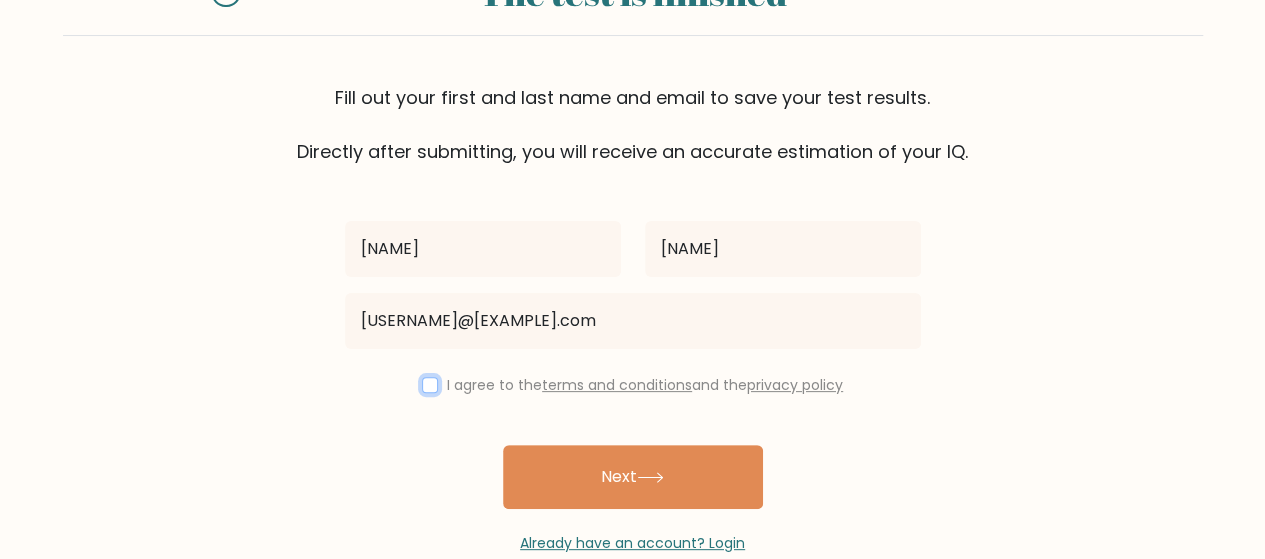 click at bounding box center (430, 385) 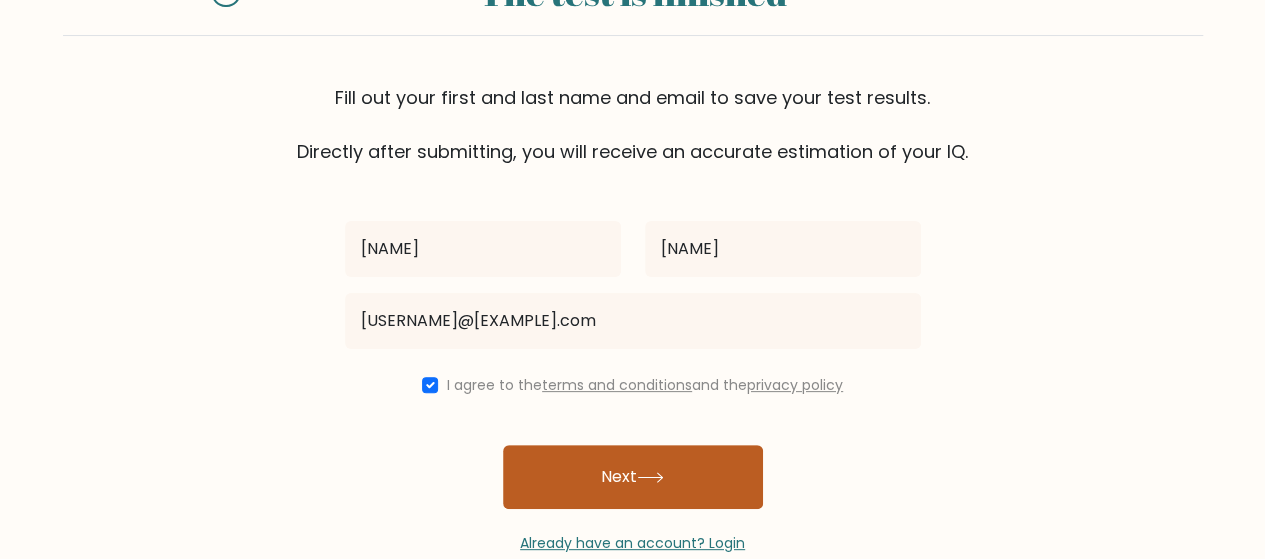 click on "Next" at bounding box center (633, 477) 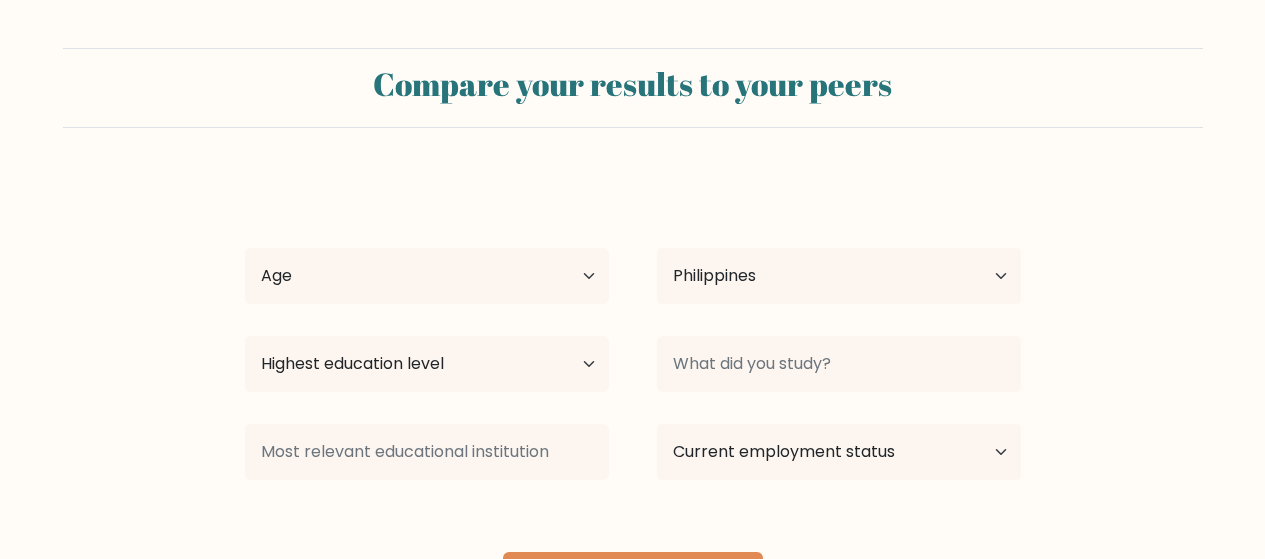 scroll, scrollTop: 0, scrollLeft: 0, axis: both 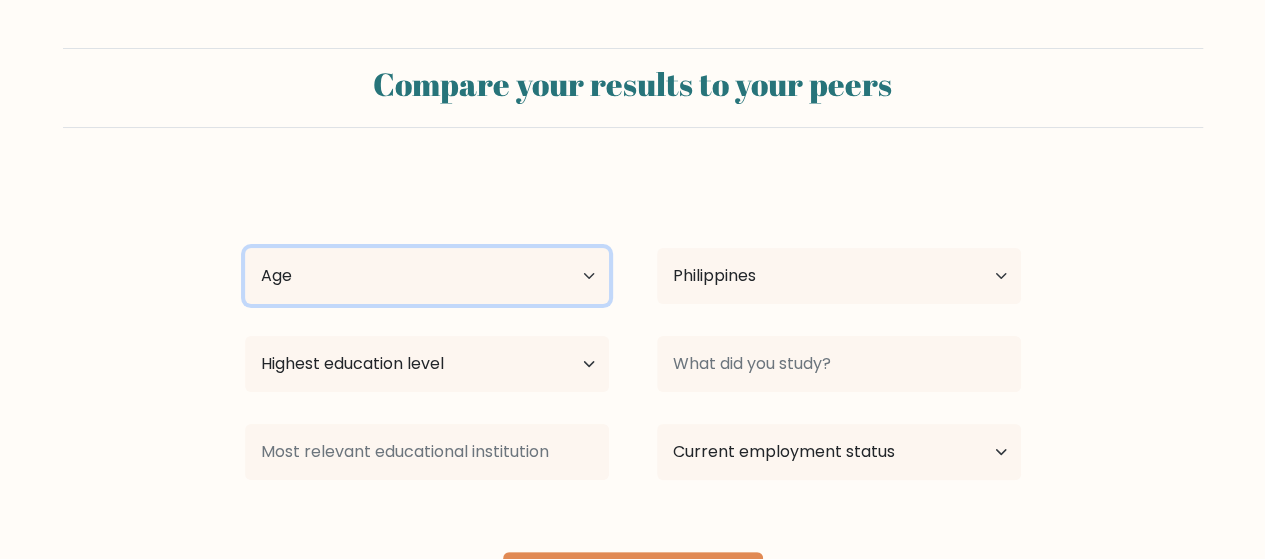 click on "Age
Under 18 years old
18-24 years old
25-34 years old
35-44 years old
45-54 years old
55-64 years old
65 years old and above" at bounding box center (427, 276) 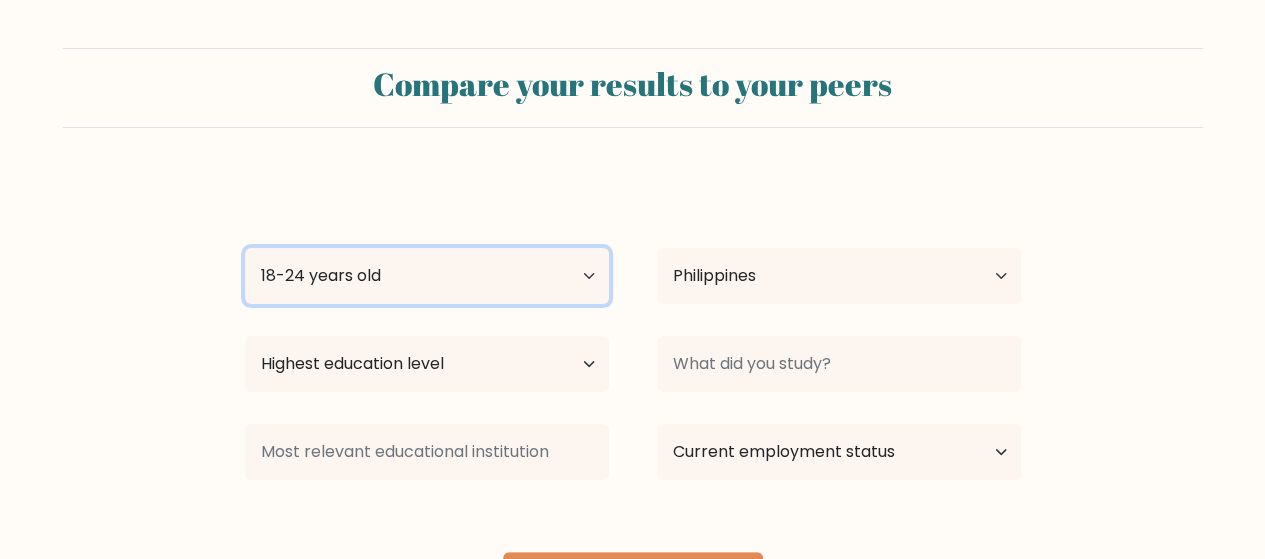 click on "Age
Under 18 years old
18-24 years old
25-34 years old
35-44 years old
45-54 years old
55-64 years old
65 years old and above" at bounding box center (427, 276) 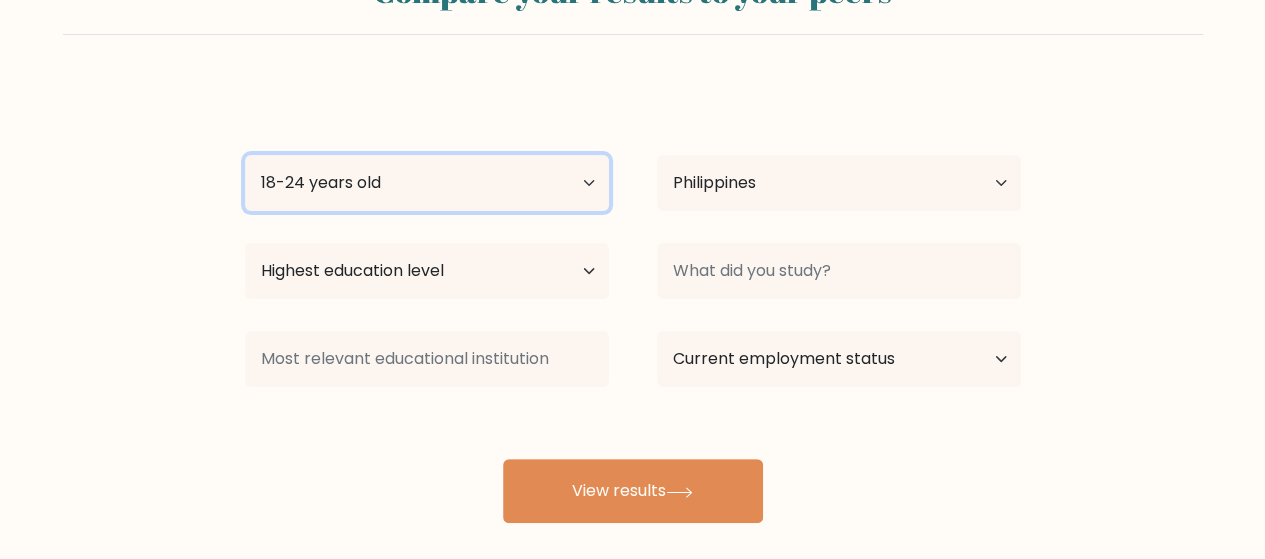scroll, scrollTop: 100, scrollLeft: 0, axis: vertical 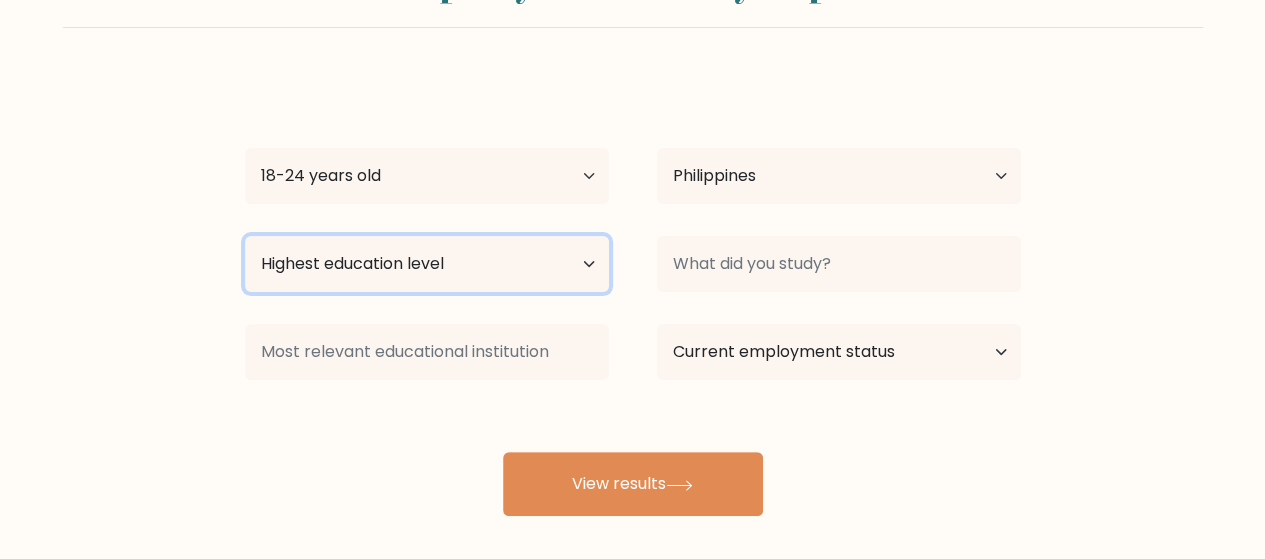 click on "Highest education level
No schooling
Primary
Lower Secondary
Upper Secondary
Occupation Specific
Bachelor's degree
Master's degree
Doctoral degree" at bounding box center [427, 264] 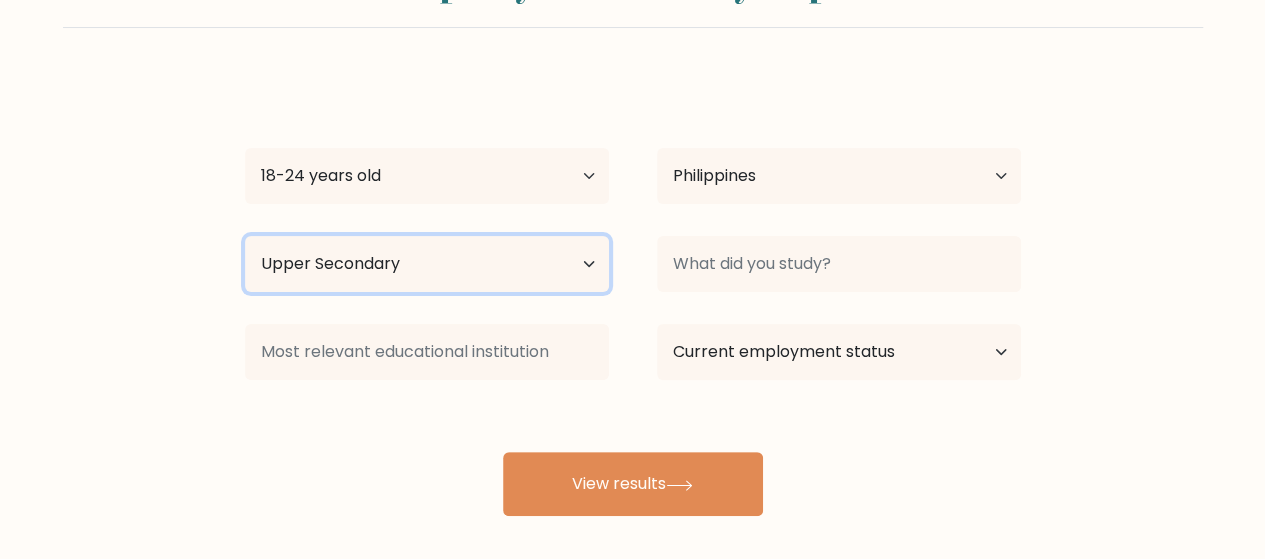 click on "Highest education level
No schooling
Primary
Lower Secondary
Upper Secondary
Occupation Specific
Bachelor's degree
Master's degree
Doctoral degree" at bounding box center (427, 264) 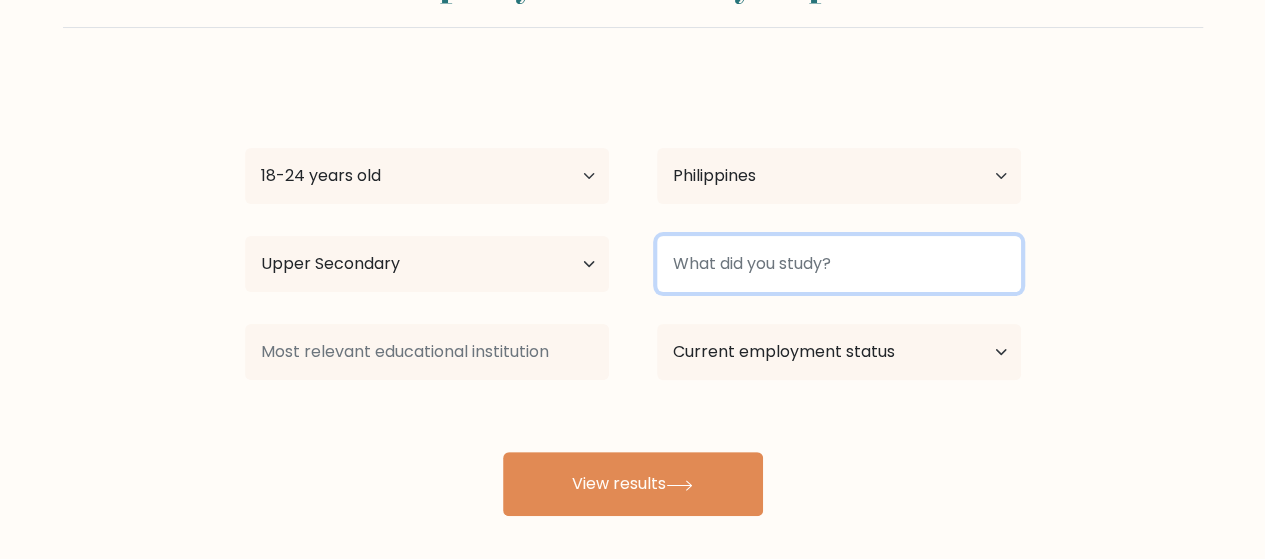 click at bounding box center (839, 264) 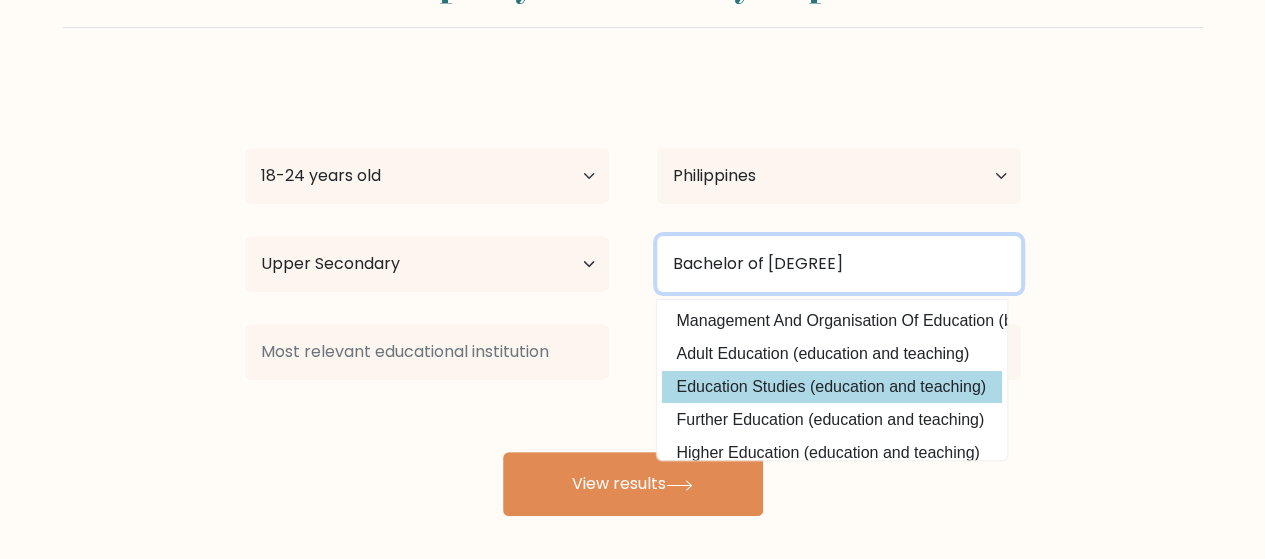 type on "Bachelor of Elementary Education" 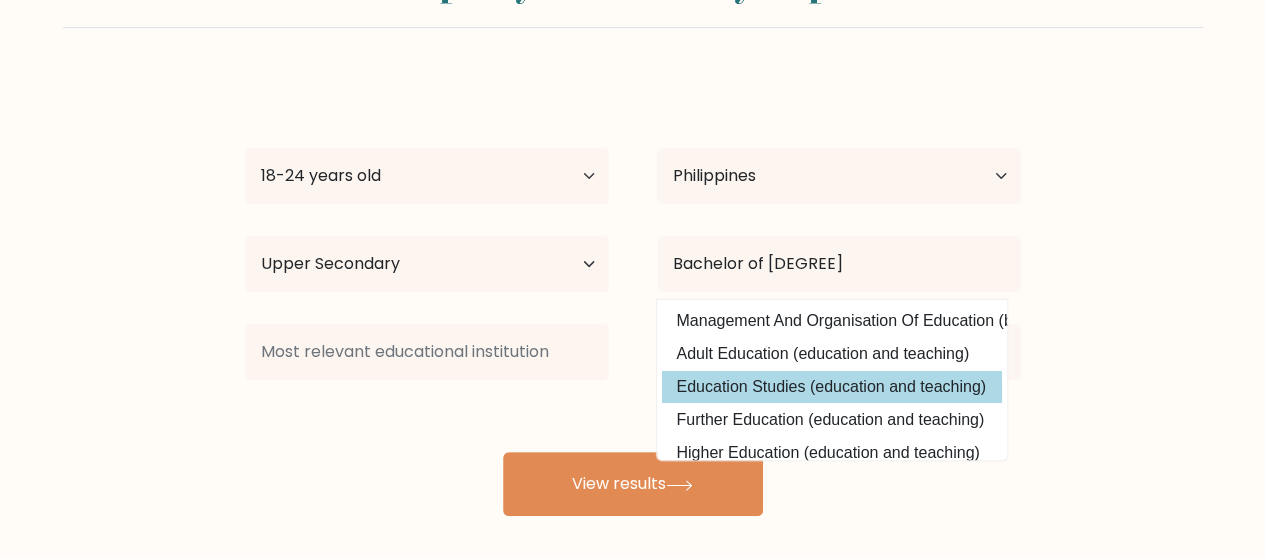 click on "Education Studies (education and teaching)" at bounding box center [832, 387] 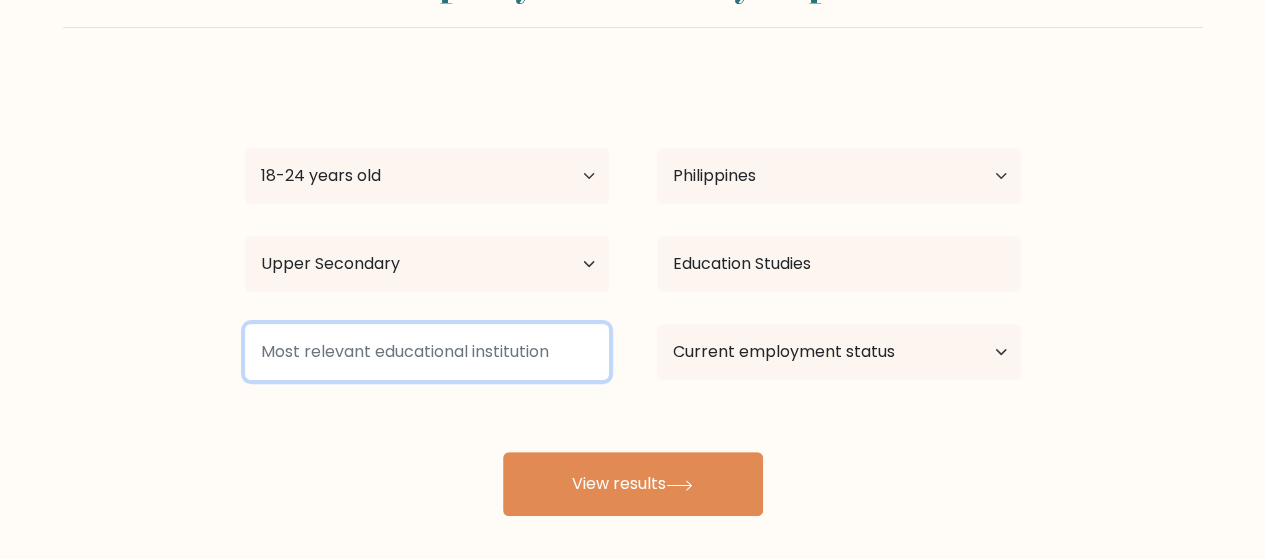 click at bounding box center (427, 352) 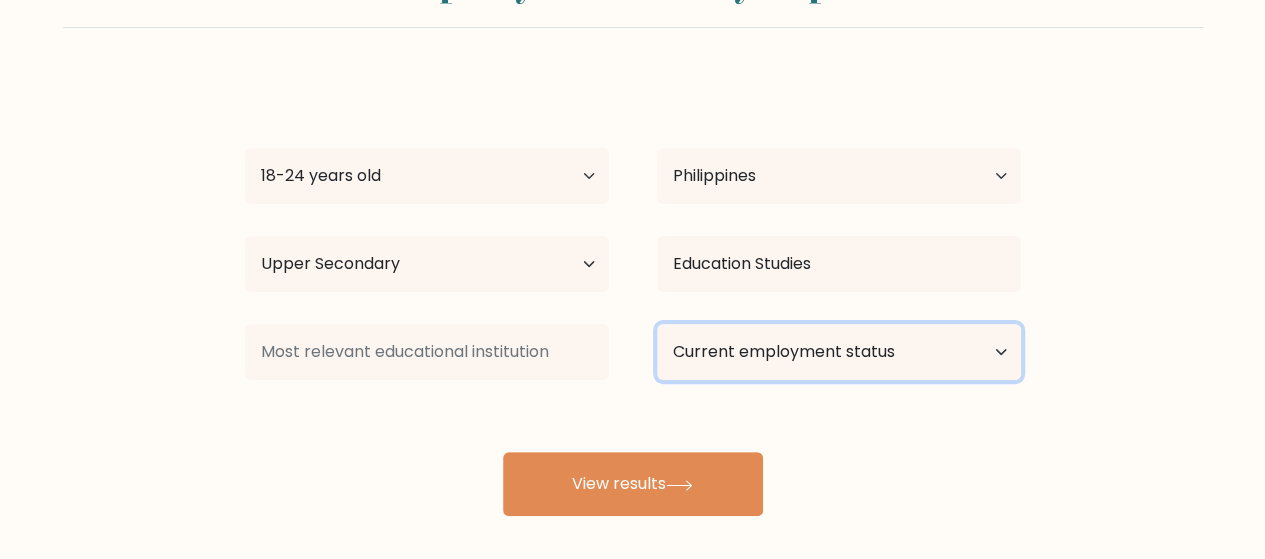 click on "Current employment status
Employed
Student
Retired
Other / prefer not to answer" at bounding box center (839, 352) 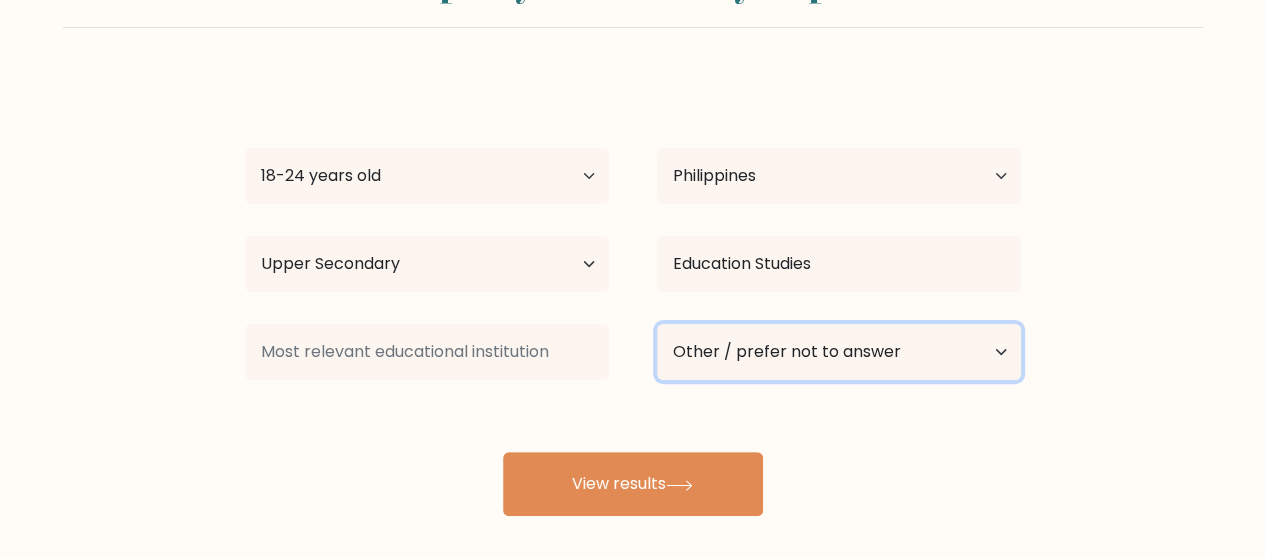 click on "Current employment status
Employed
Student
Retired
Other / prefer not to answer" at bounding box center [839, 352] 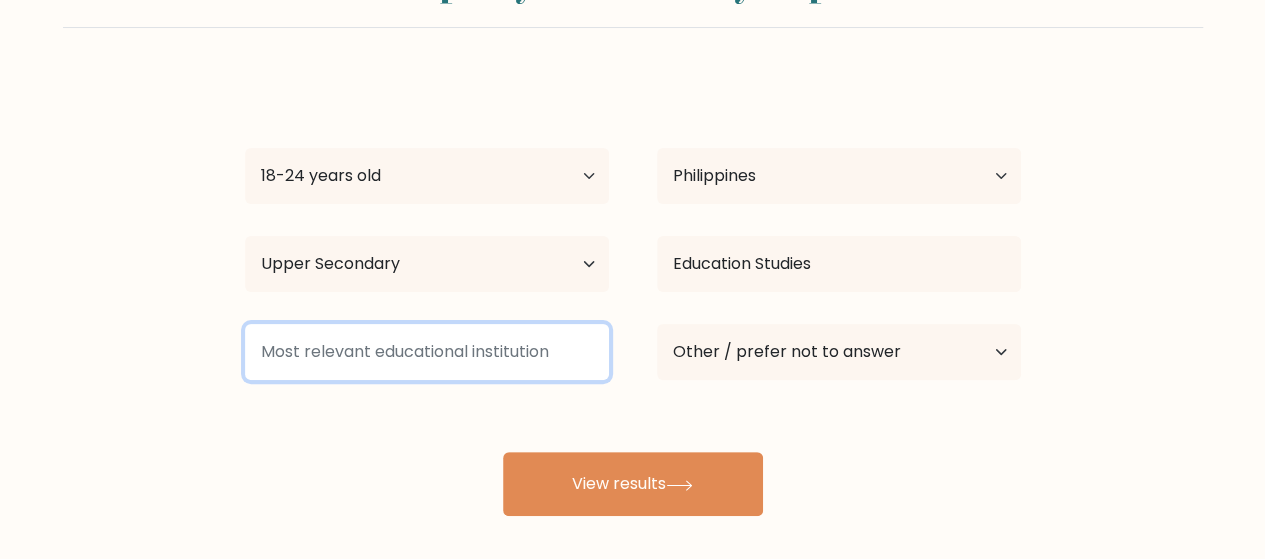 click at bounding box center (427, 352) 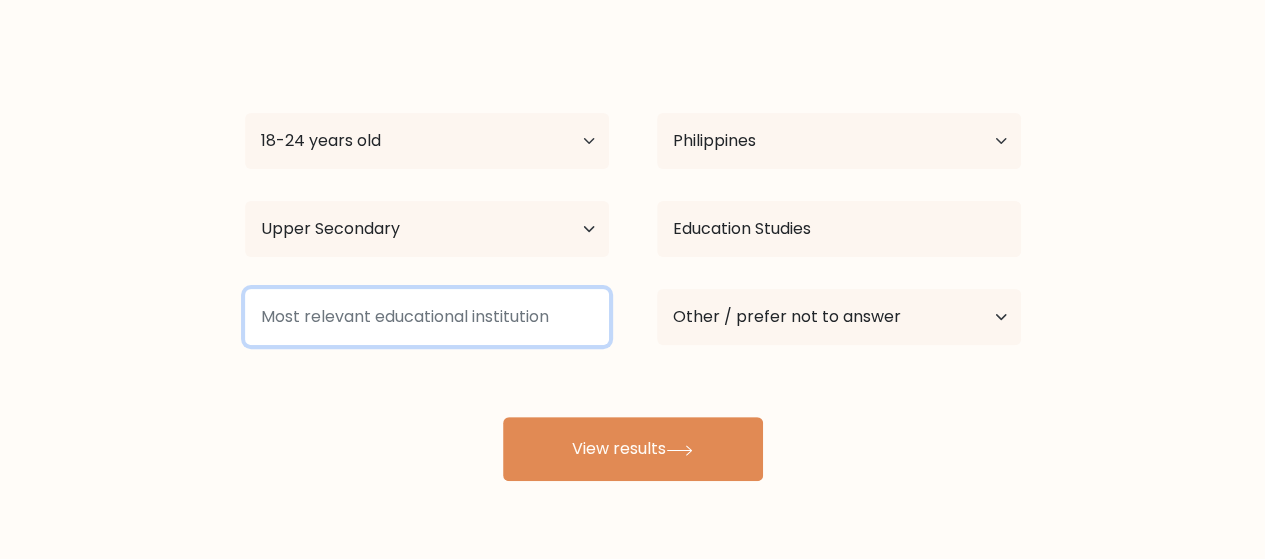 scroll, scrollTop: 166, scrollLeft: 0, axis: vertical 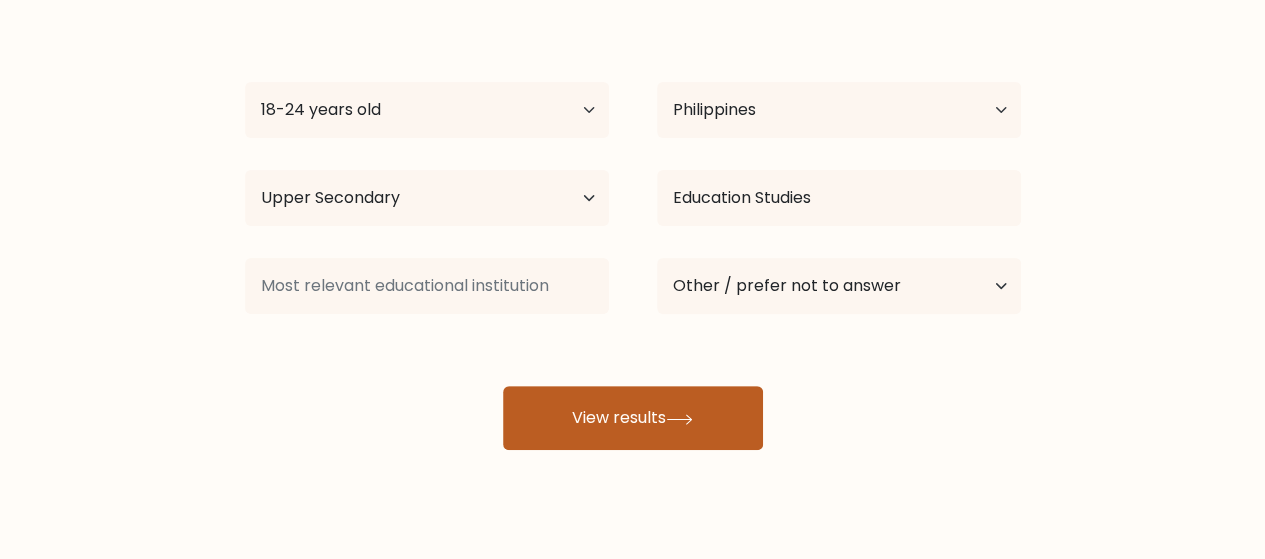 click on "View results" at bounding box center (633, 418) 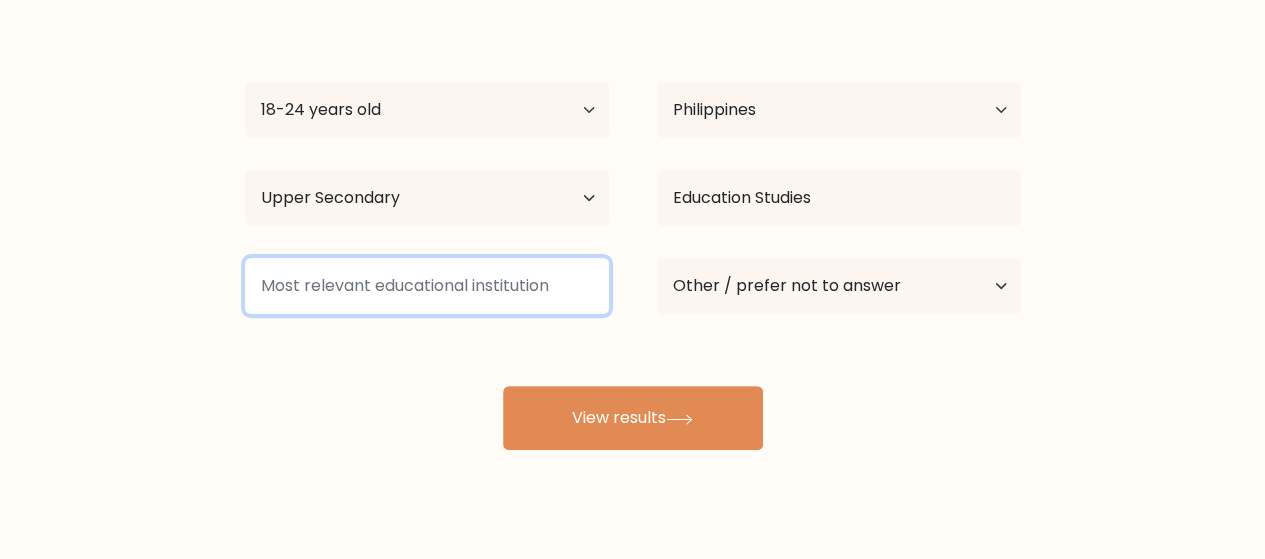 click at bounding box center (427, 286) 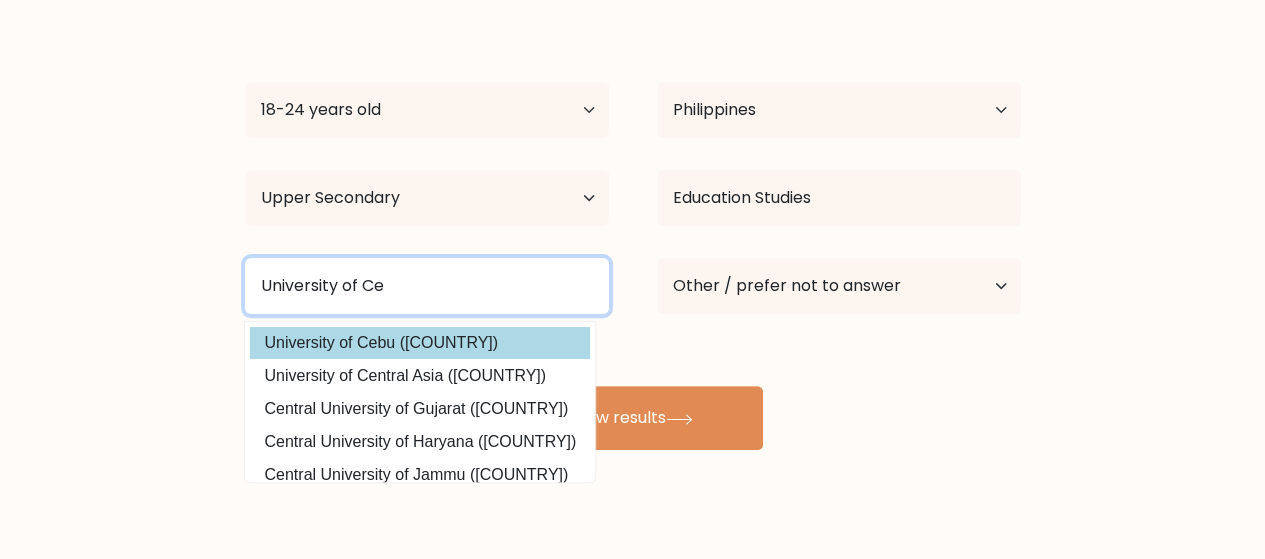type on "University of Ce" 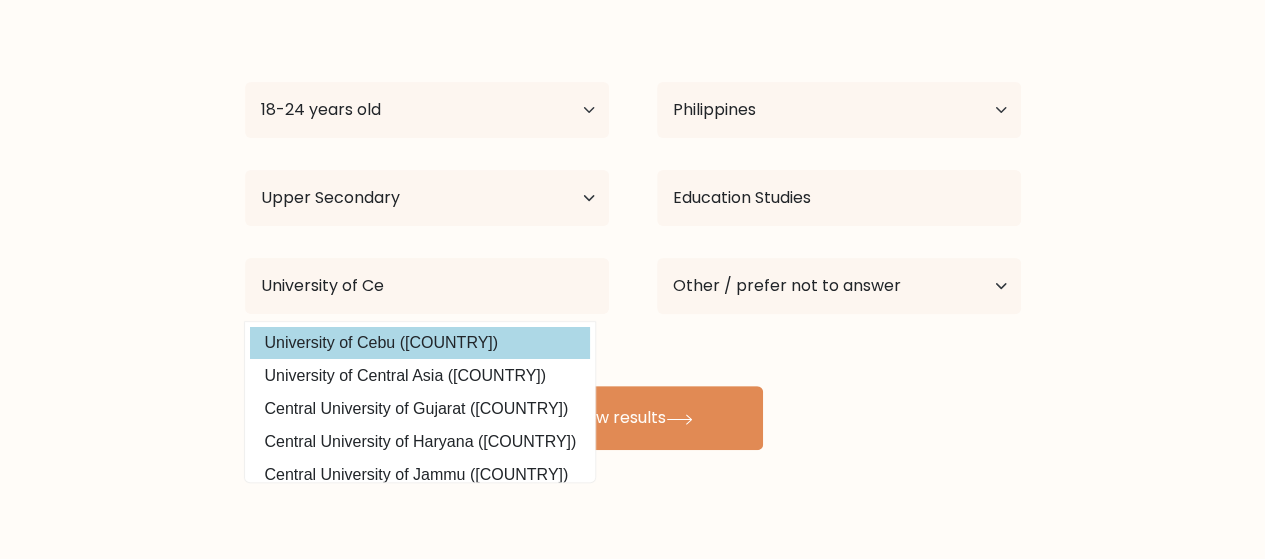 click on "University of Cebu (Philippines)" at bounding box center [420, 343] 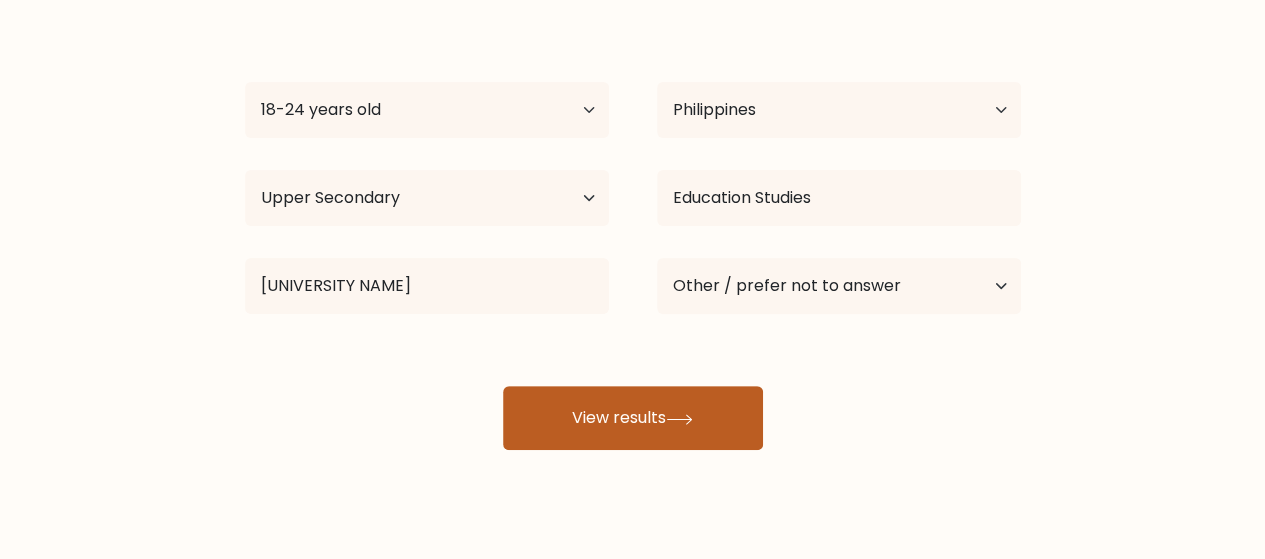 click on "View results" at bounding box center (633, 418) 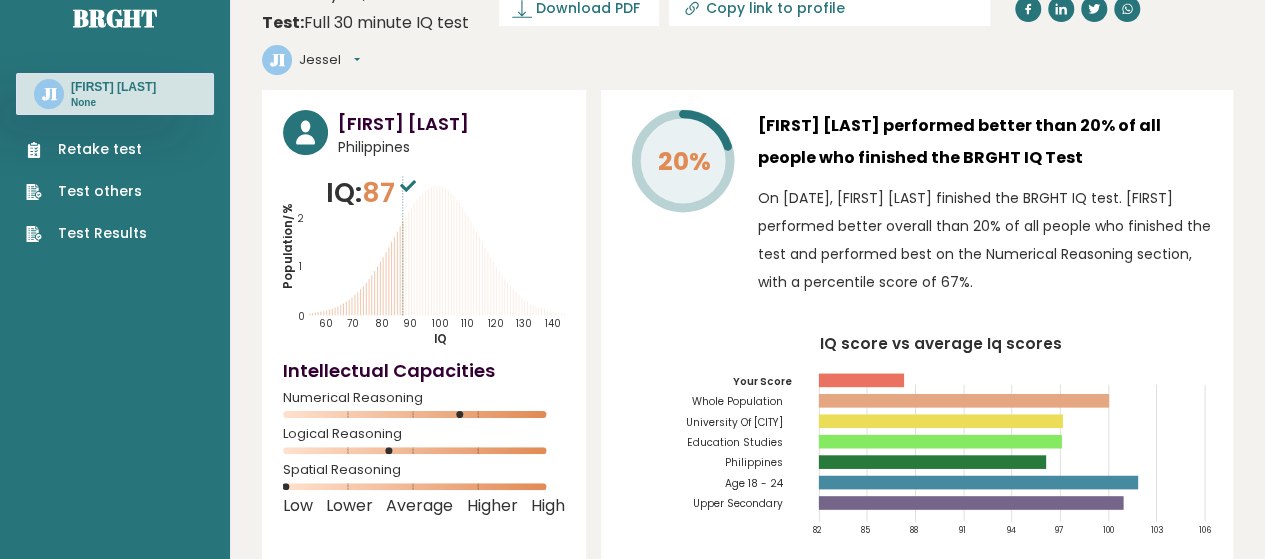 scroll, scrollTop: 0, scrollLeft: 0, axis: both 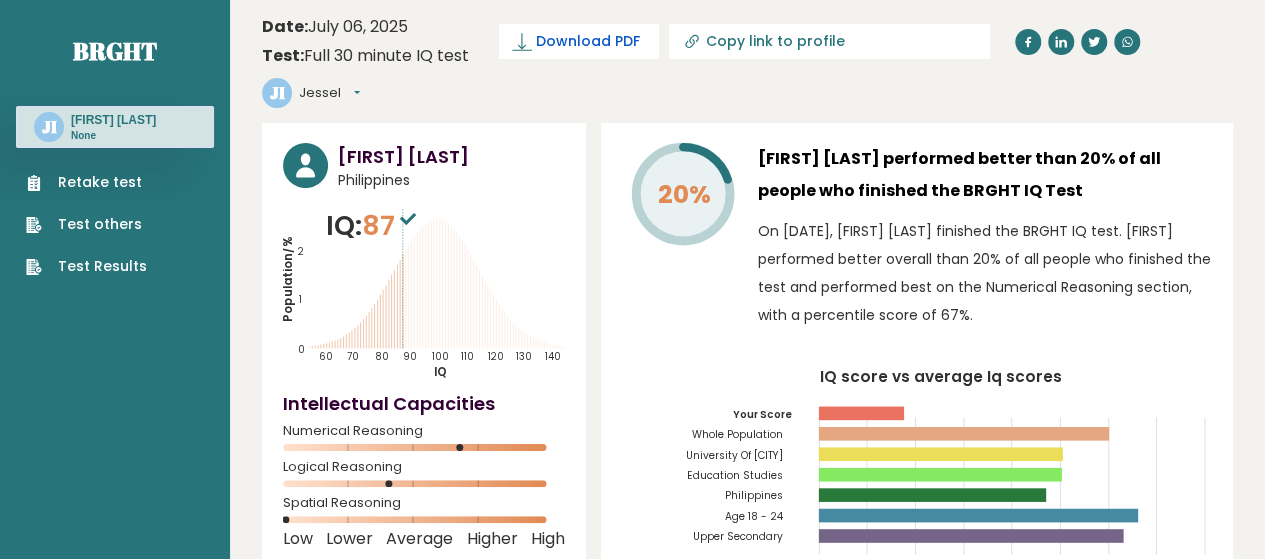 click on "Download PDF" at bounding box center (588, 41) 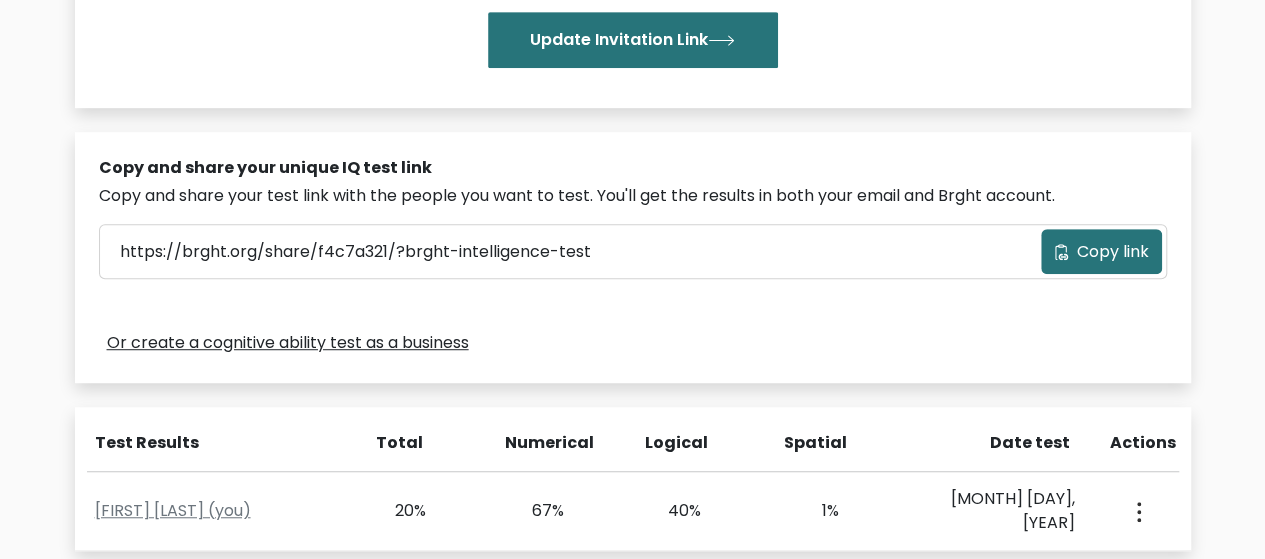 scroll, scrollTop: 500, scrollLeft: 0, axis: vertical 